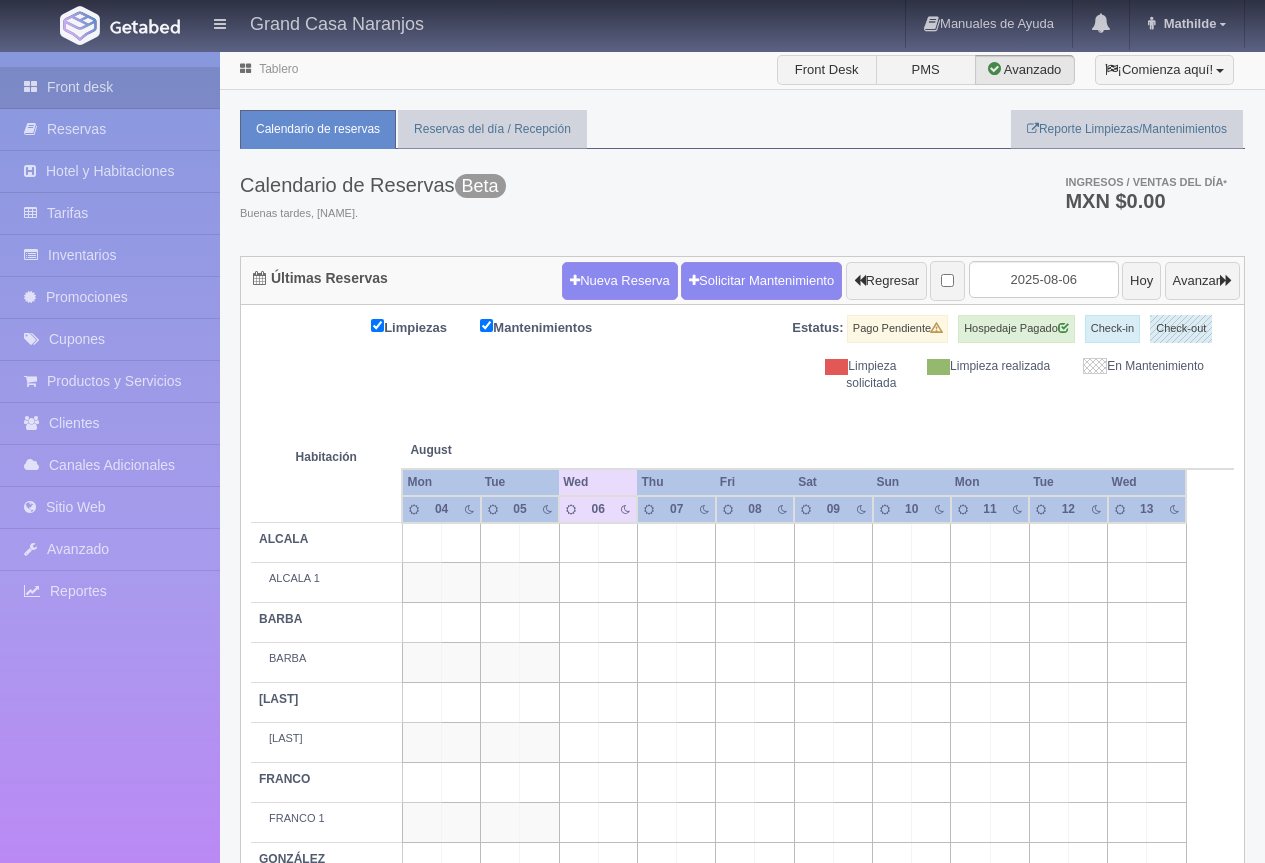 scroll, scrollTop: 0, scrollLeft: 0, axis: both 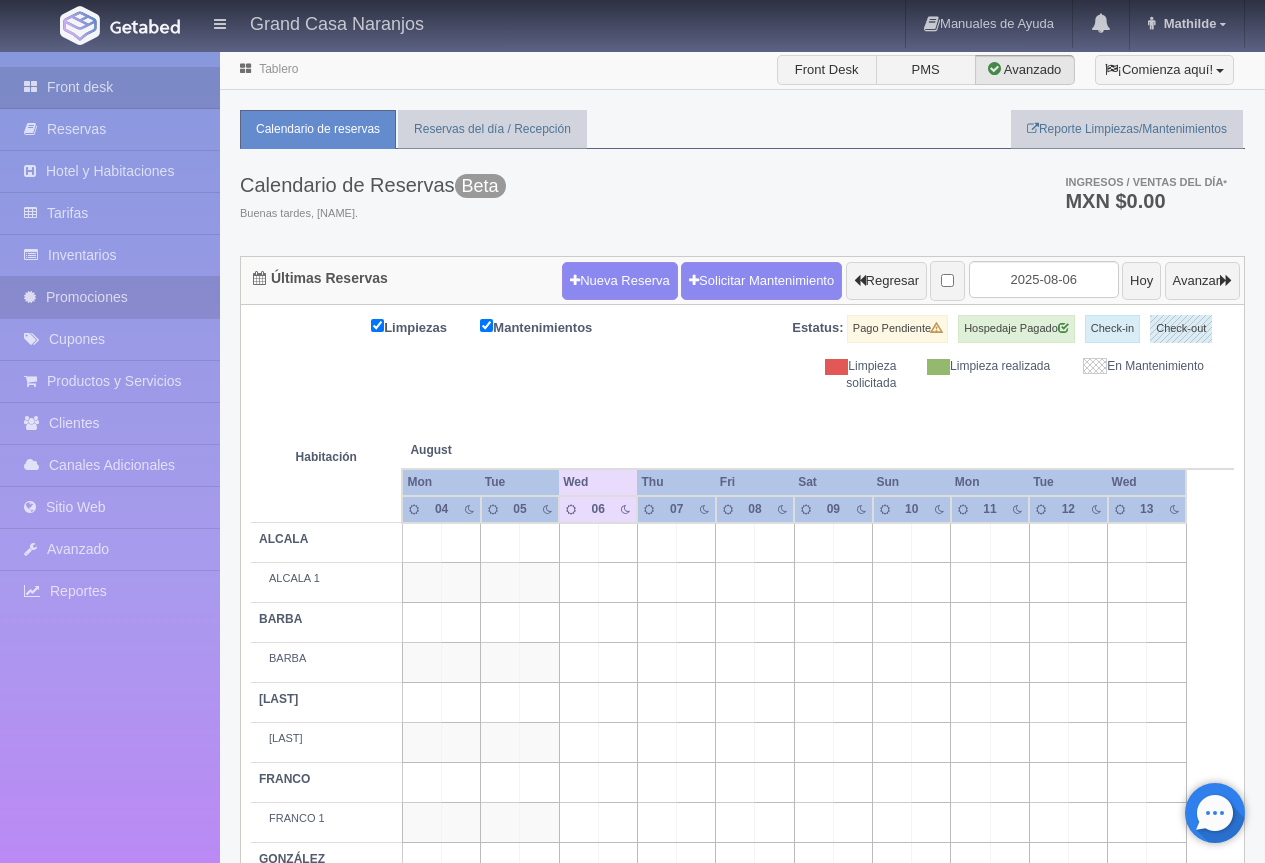 click on "Promociones" at bounding box center (110, 297) 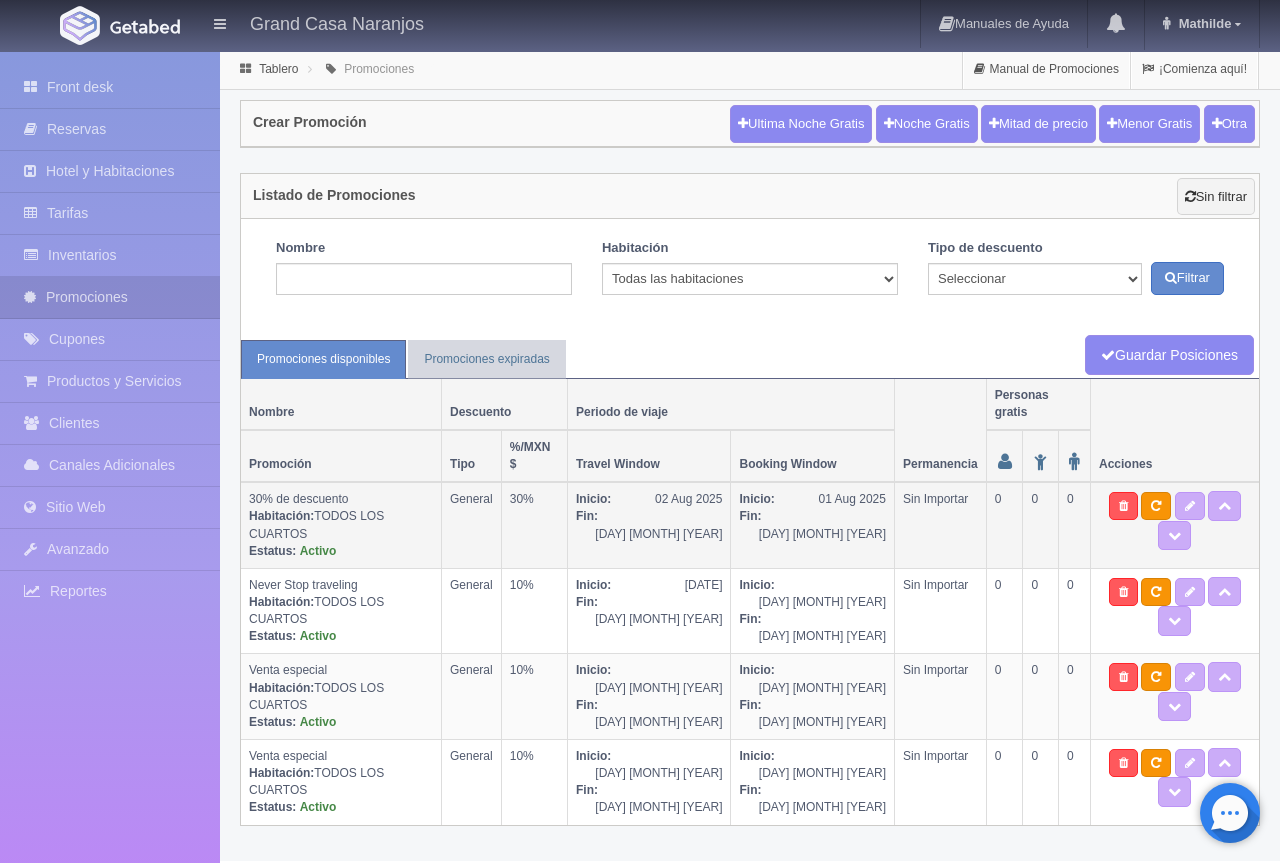 scroll, scrollTop: 0, scrollLeft: 0, axis: both 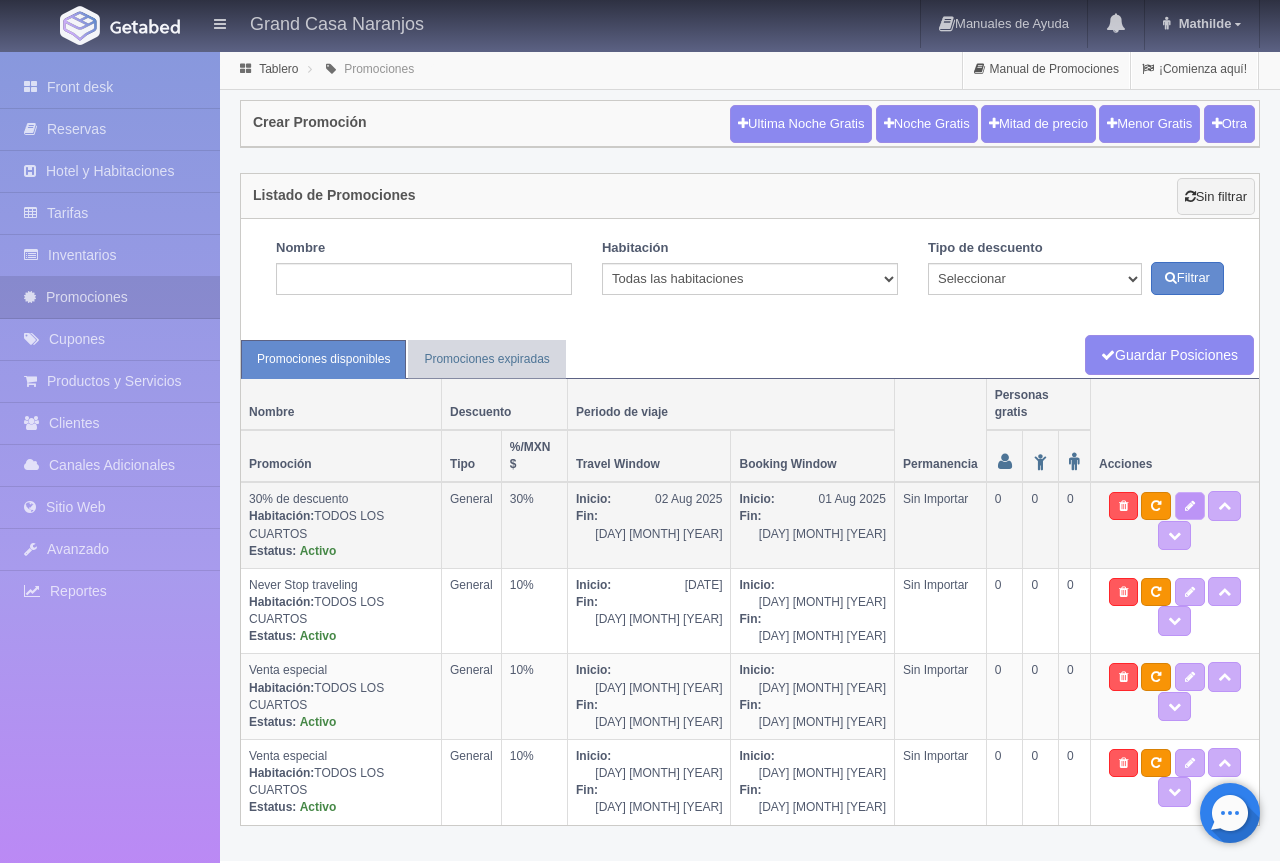 click at bounding box center (1190, 506) 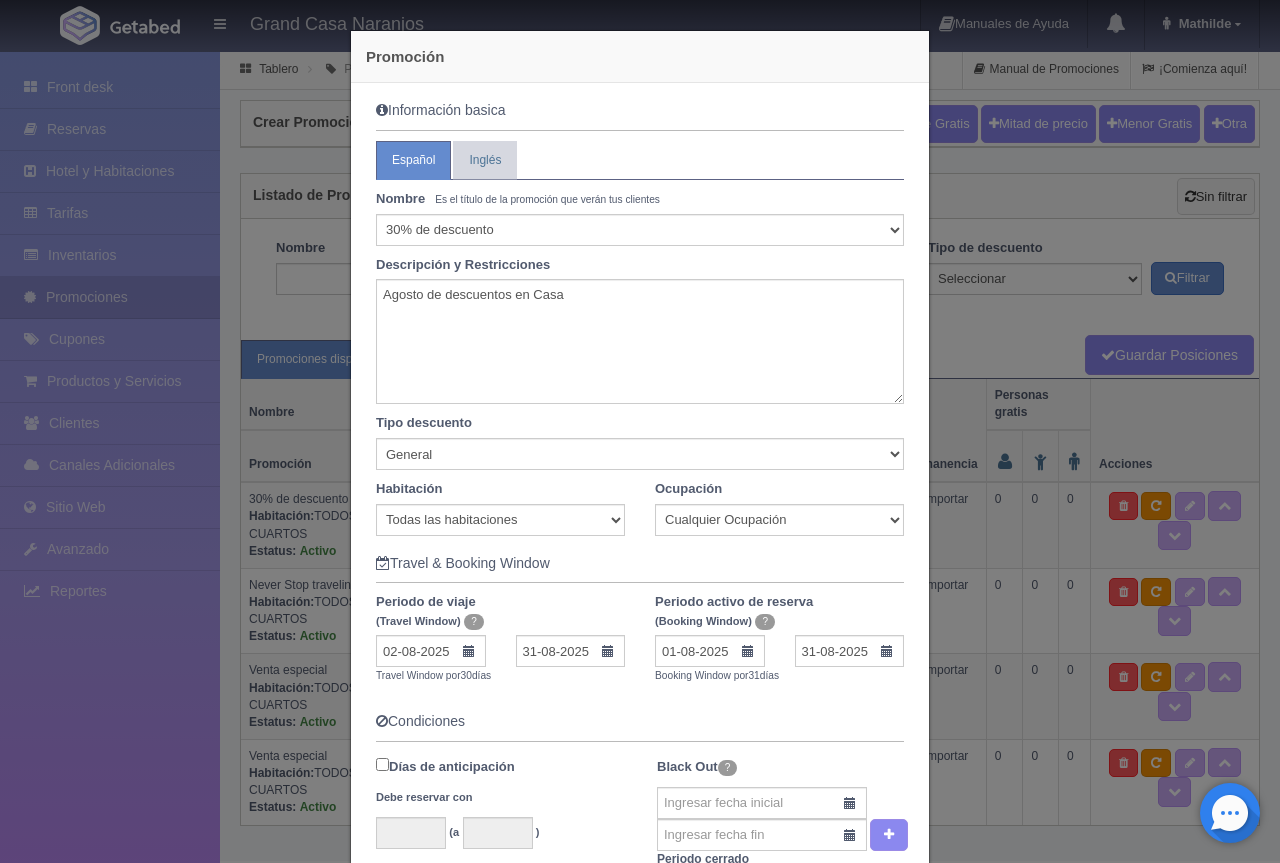 scroll, scrollTop: 100, scrollLeft: 0, axis: vertical 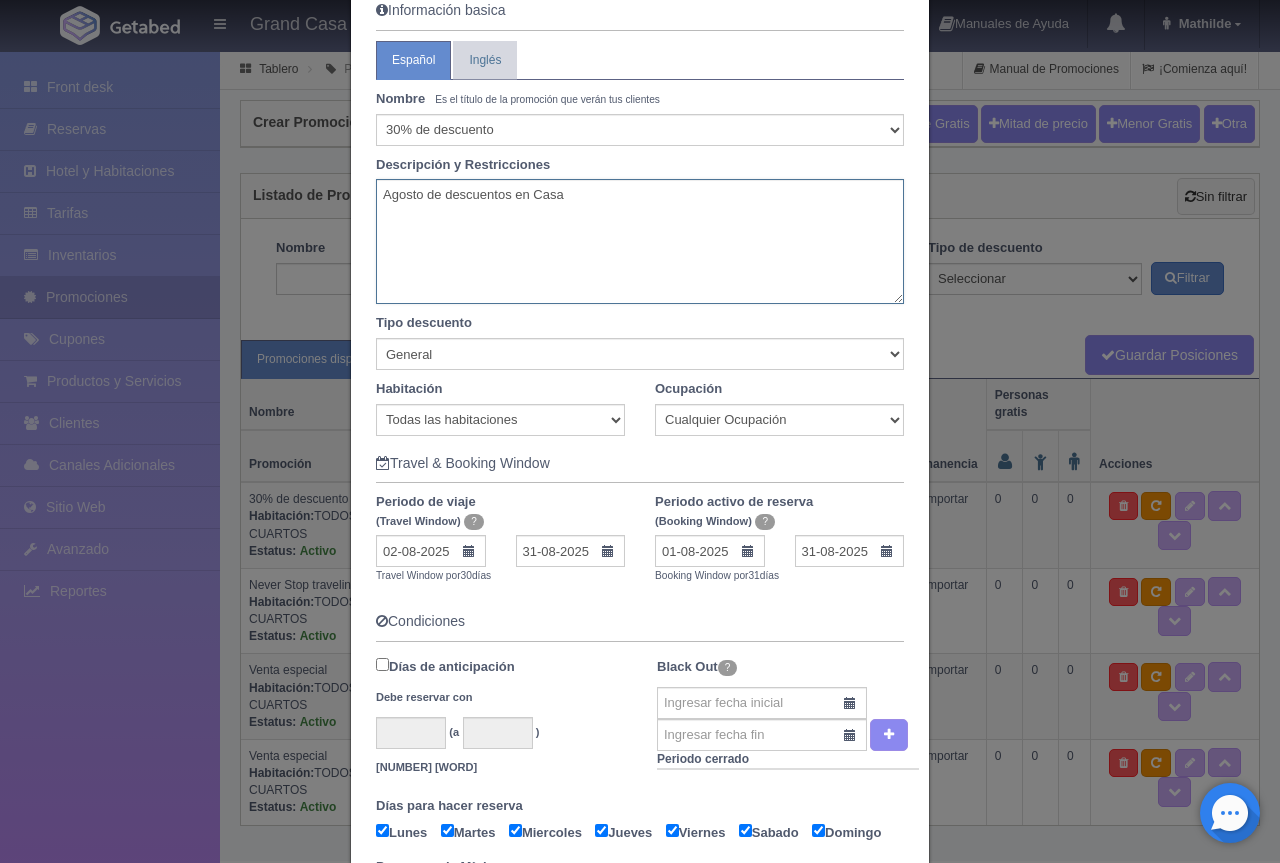 drag, startPoint x: 416, startPoint y: 195, endPoint x: 316, endPoint y: 195, distance: 100 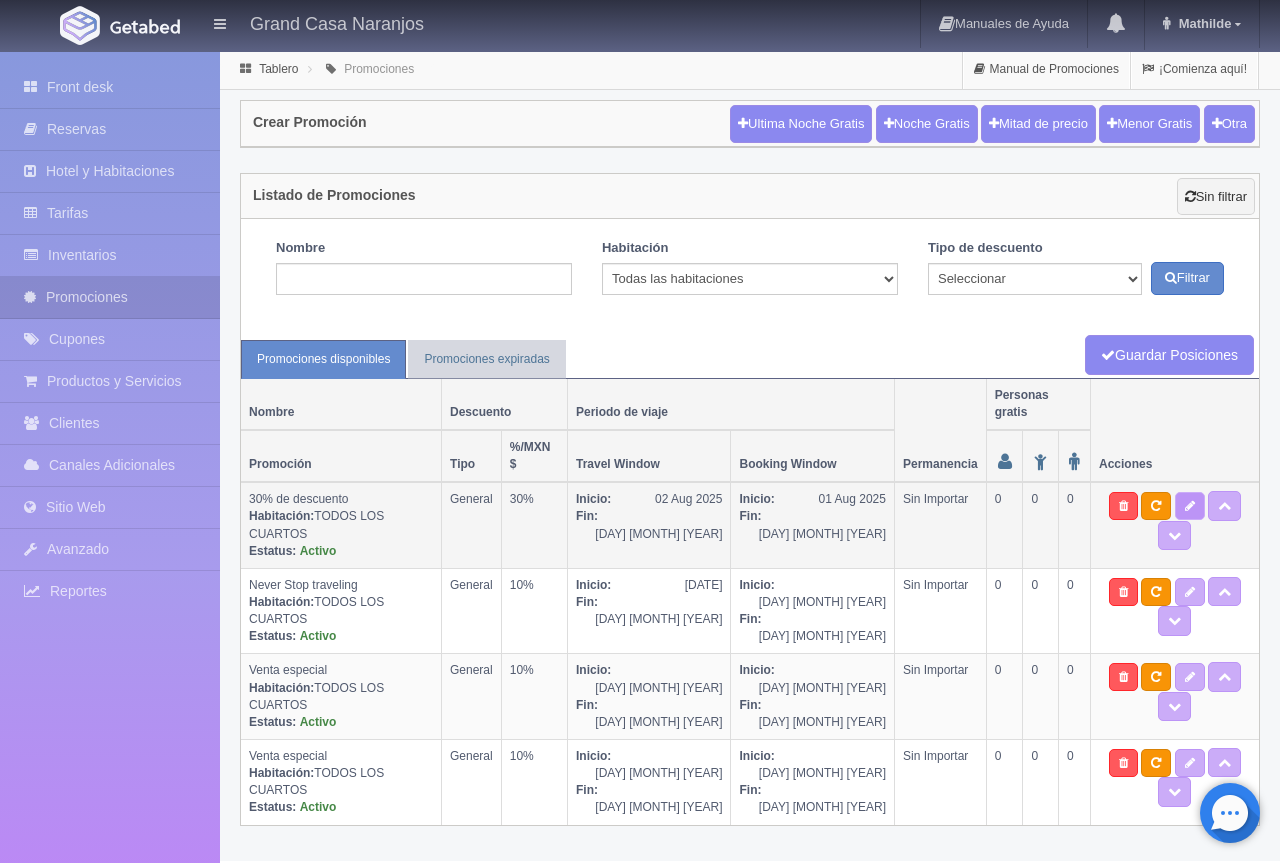 click at bounding box center (1190, 506) 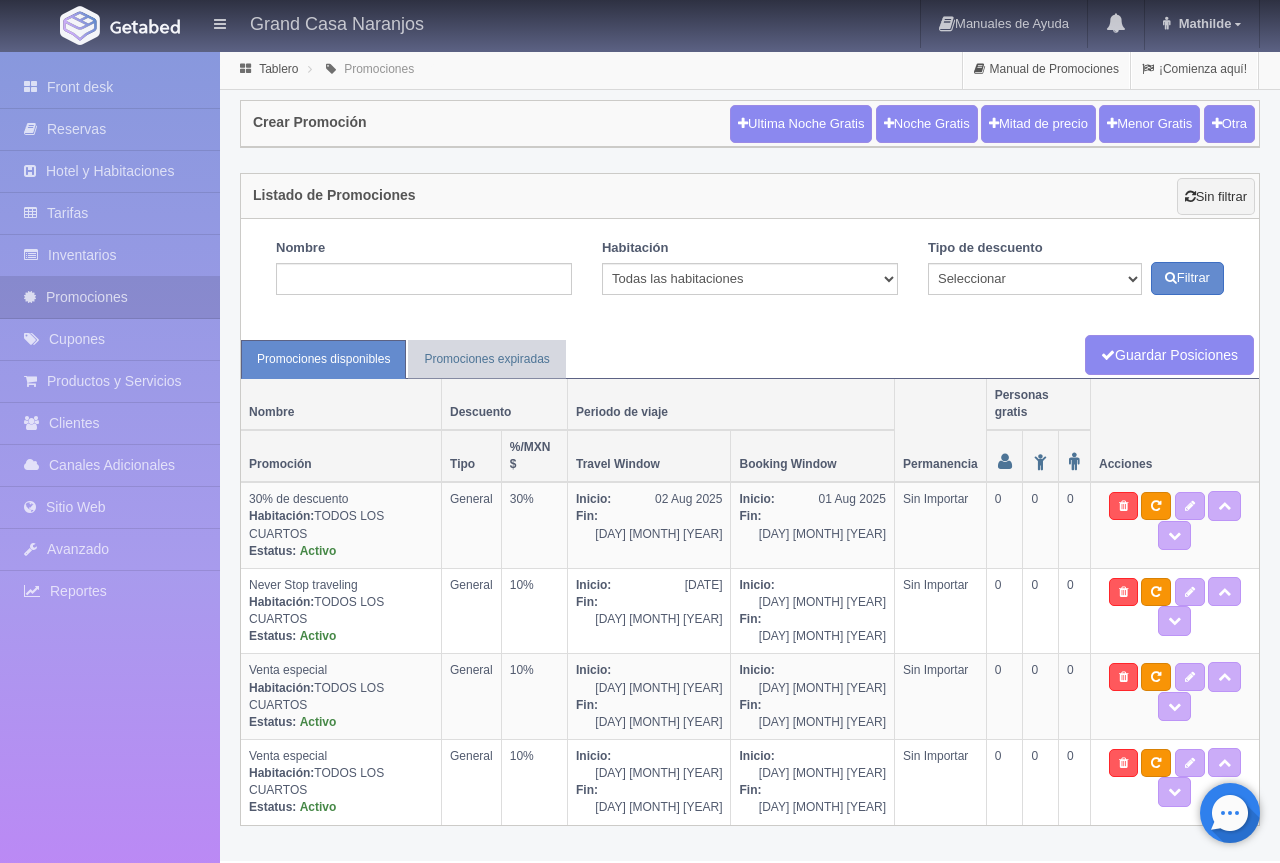 select on "30% de descuento" 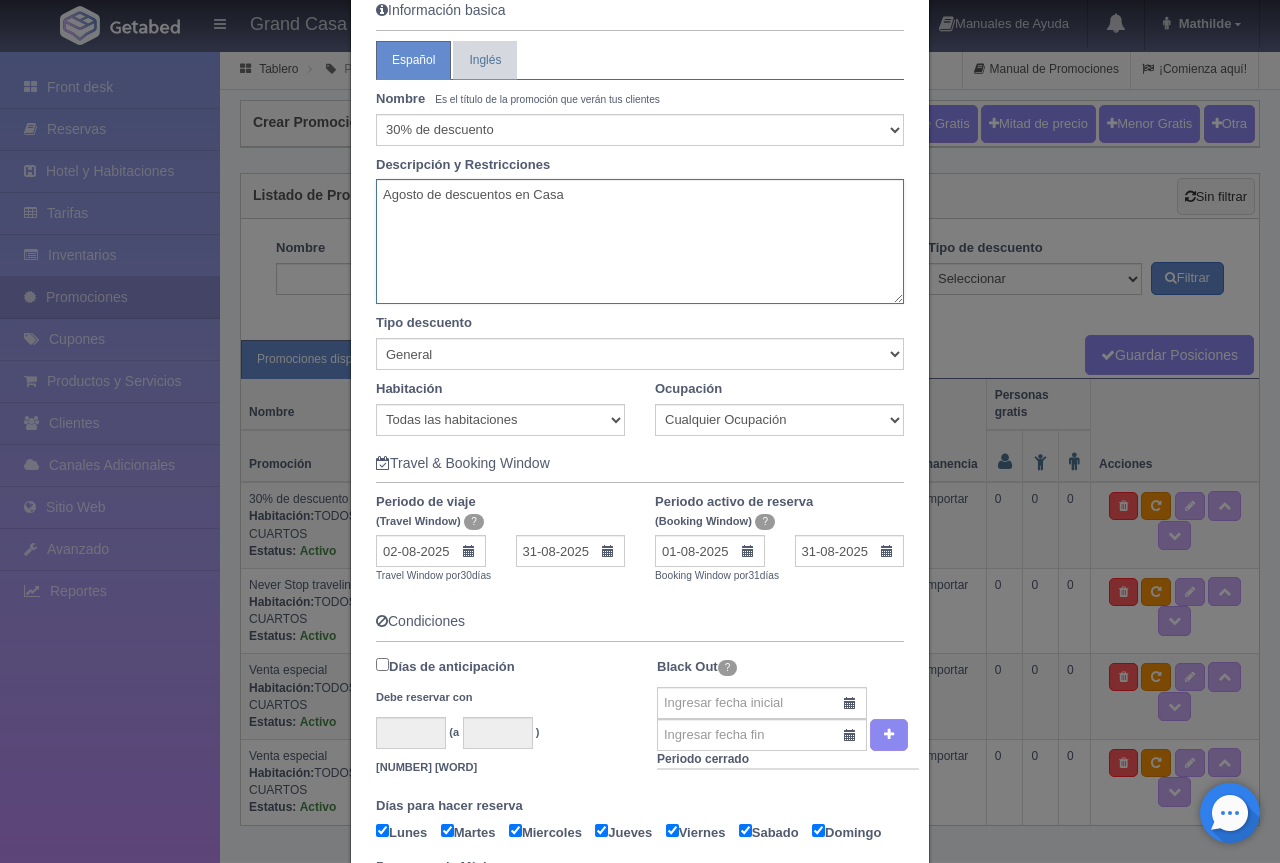 click on "Agosto de descuentos en Casa" at bounding box center (640, 241) 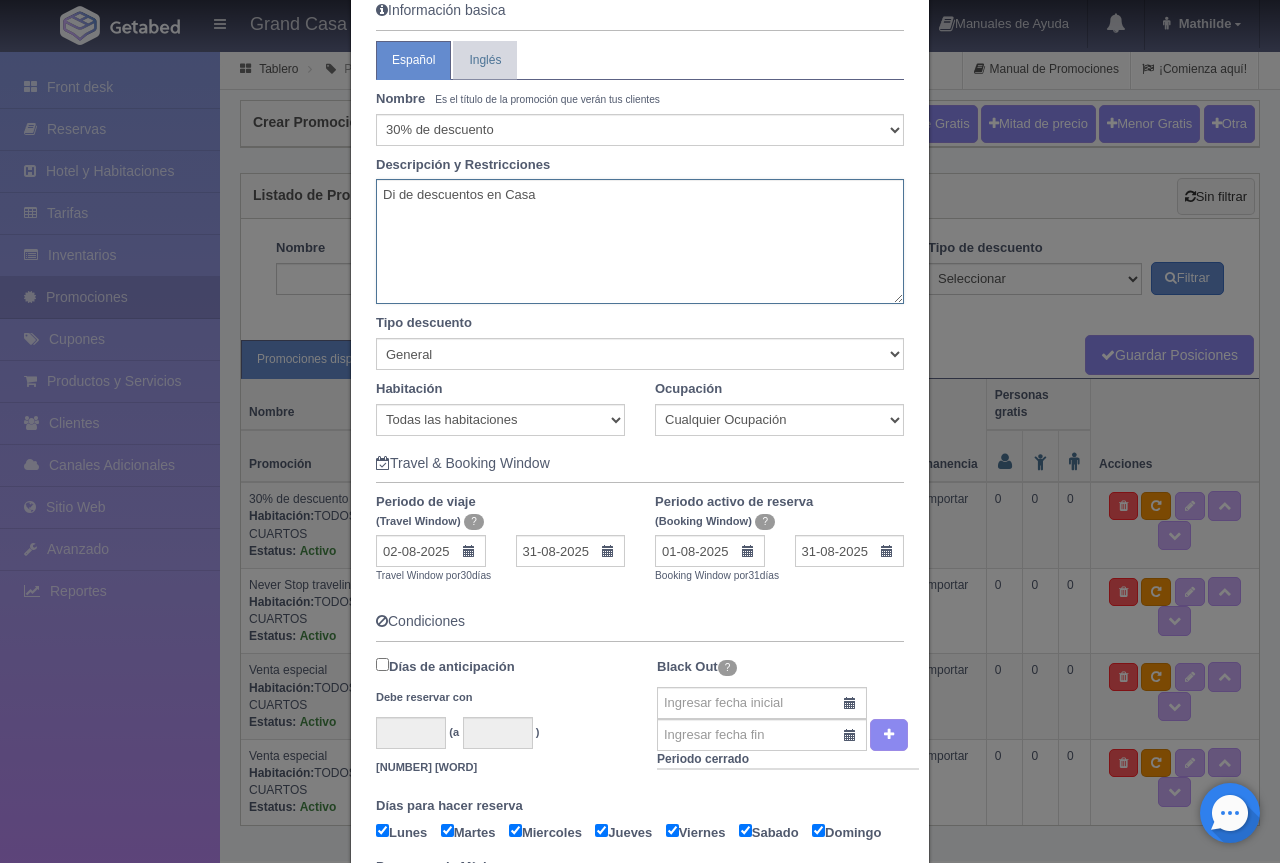 drag, startPoint x: 561, startPoint y: 196, endPoint x: 340, endPoint y: 194, distance: 221.00905 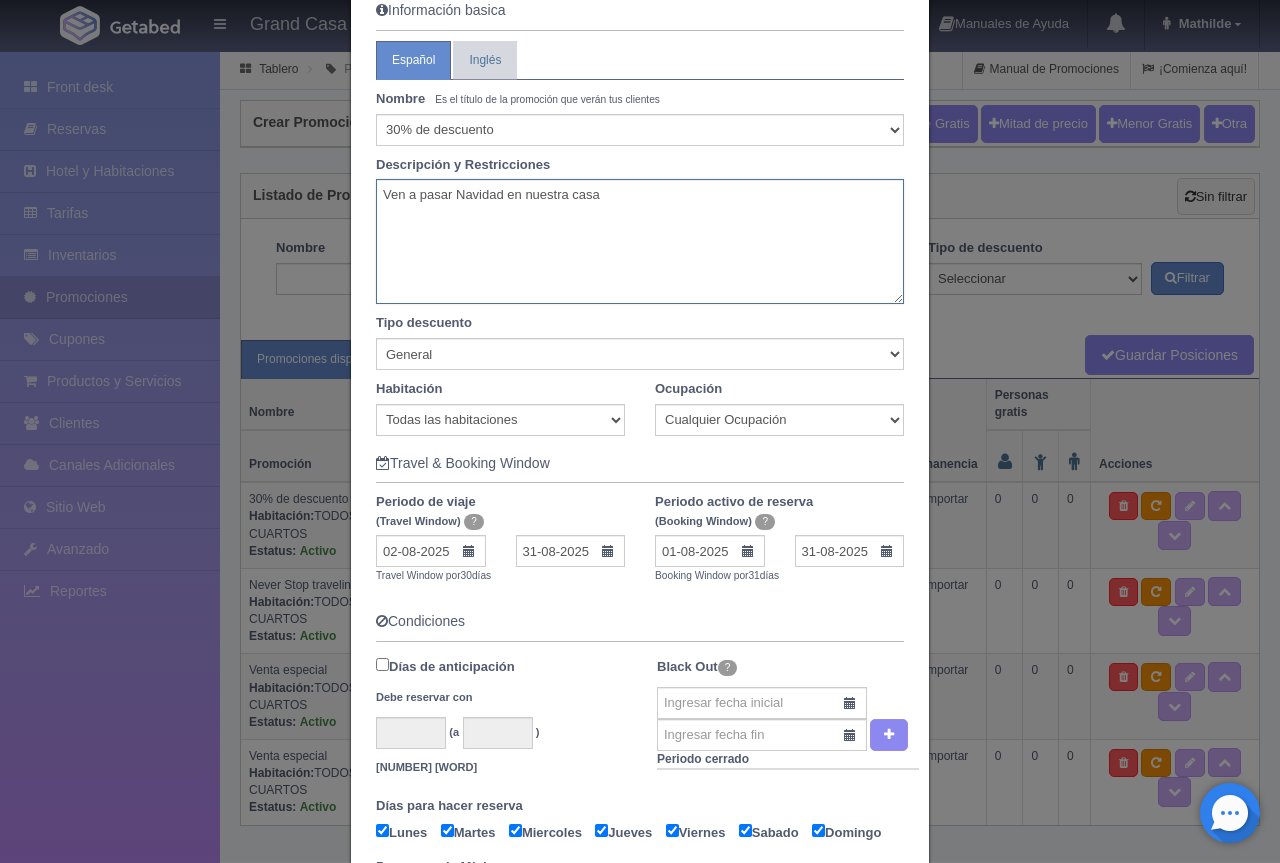 type on "Ven a pasar Navidad en nuestra casa" 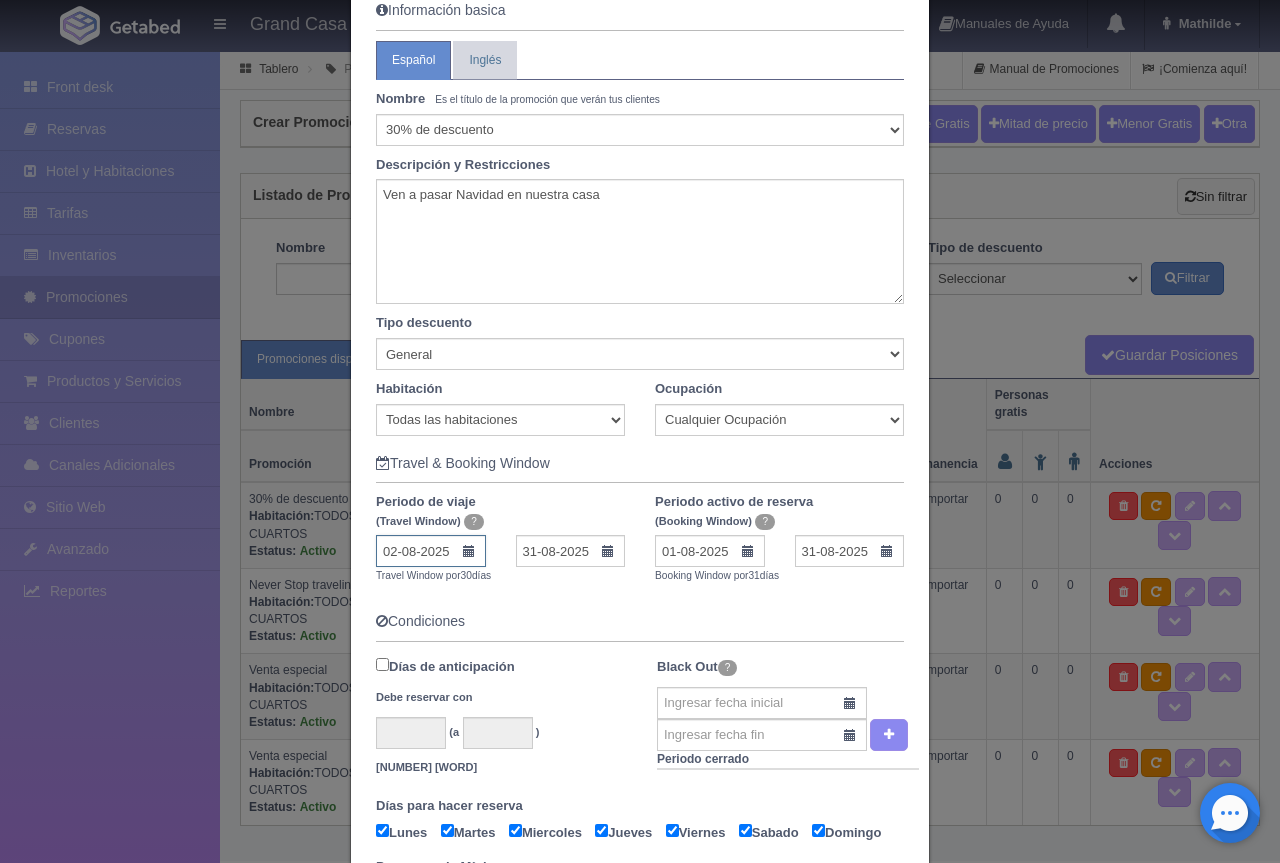 click on "02-08-2025" at bounding box center [431, 551] 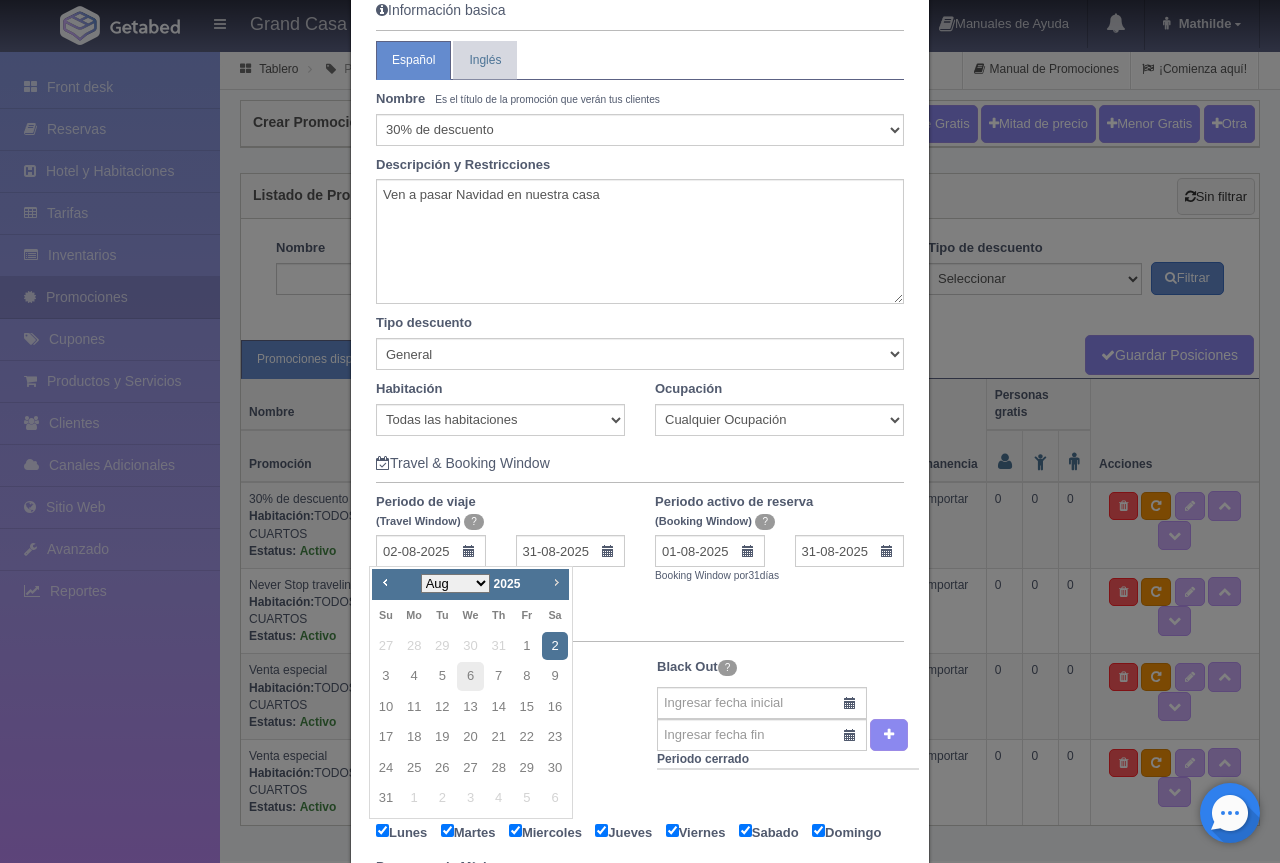 click on "Next" at bounding box center [556, 582] 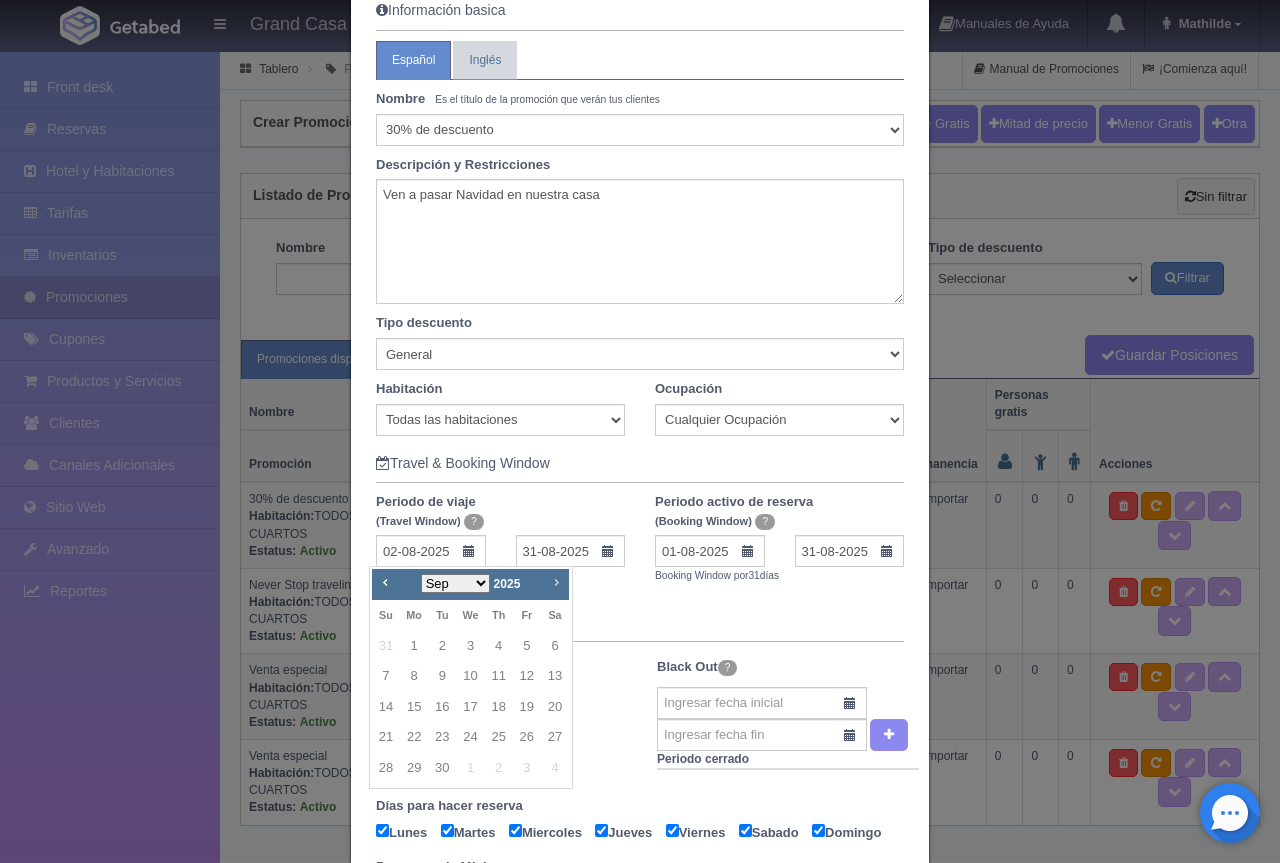 click on "Next" at bounding box center (556, 582) 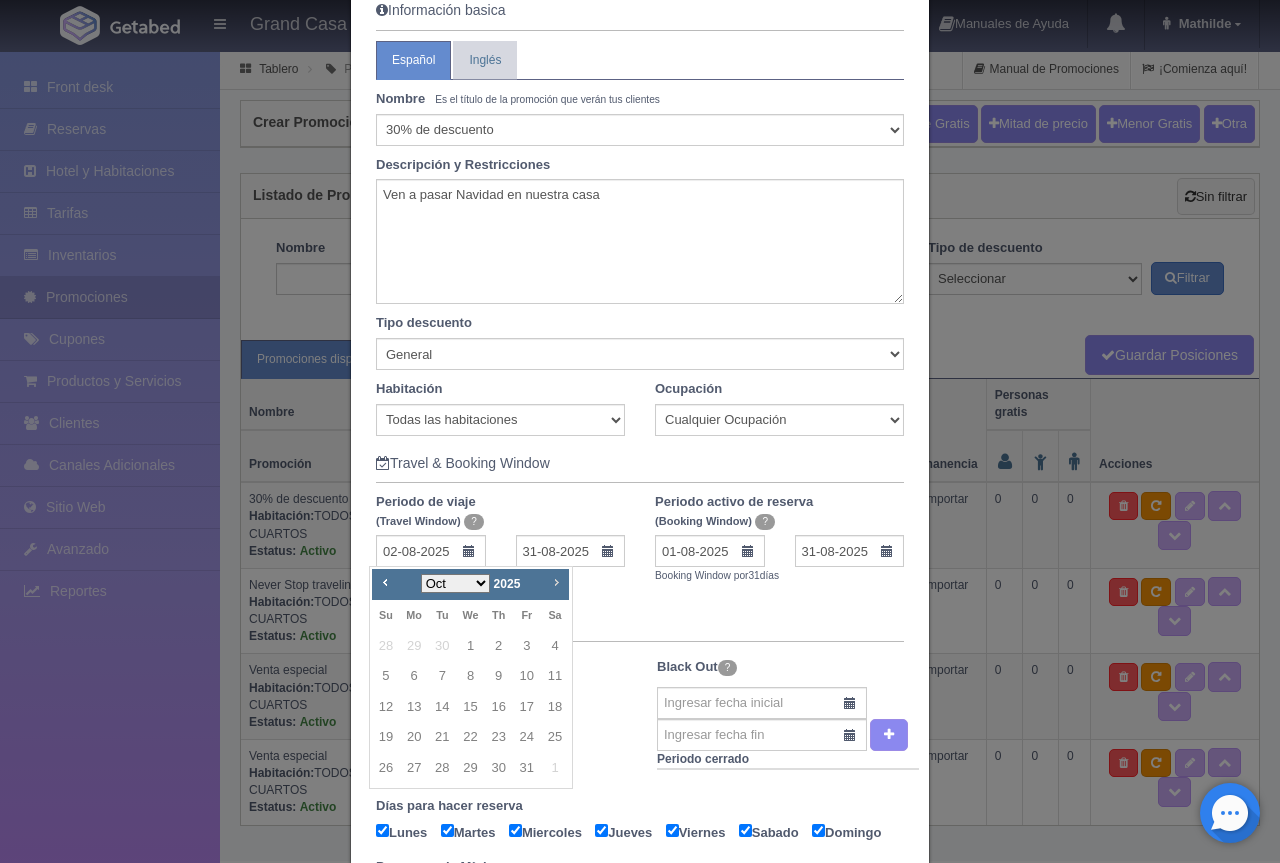 click on "Next" at bounding box center (556, 582) 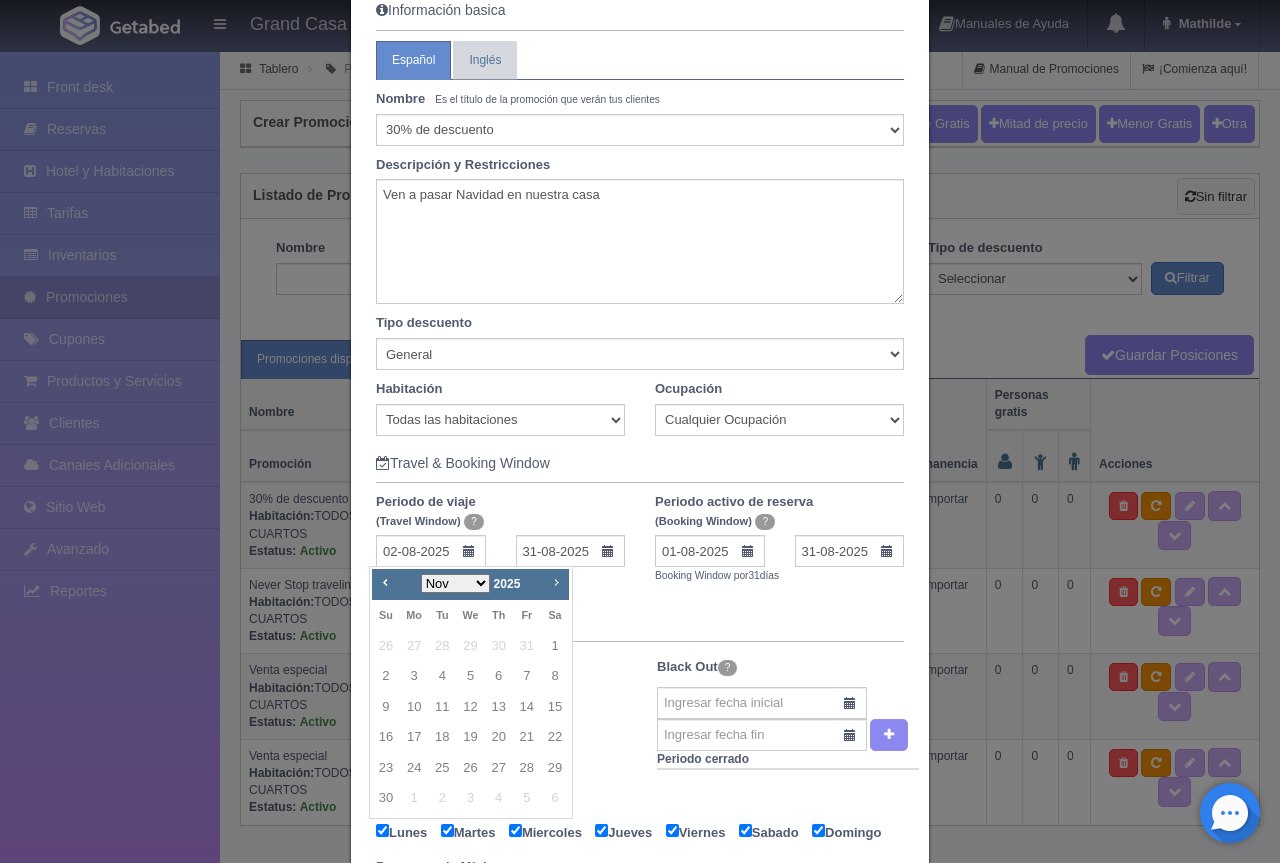 click on "Next" at bounding box center [556, 582] 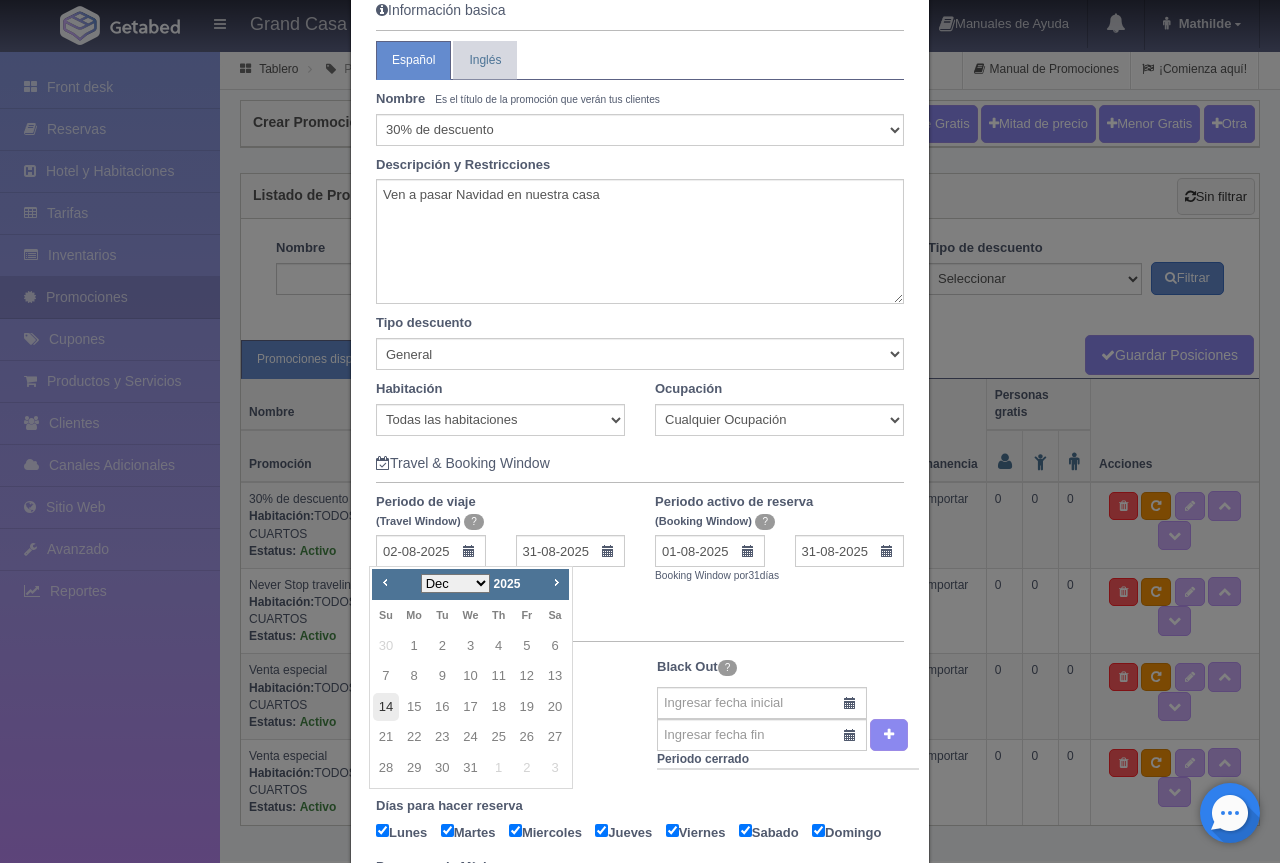 click on "14" at bounding box center (386, 707) 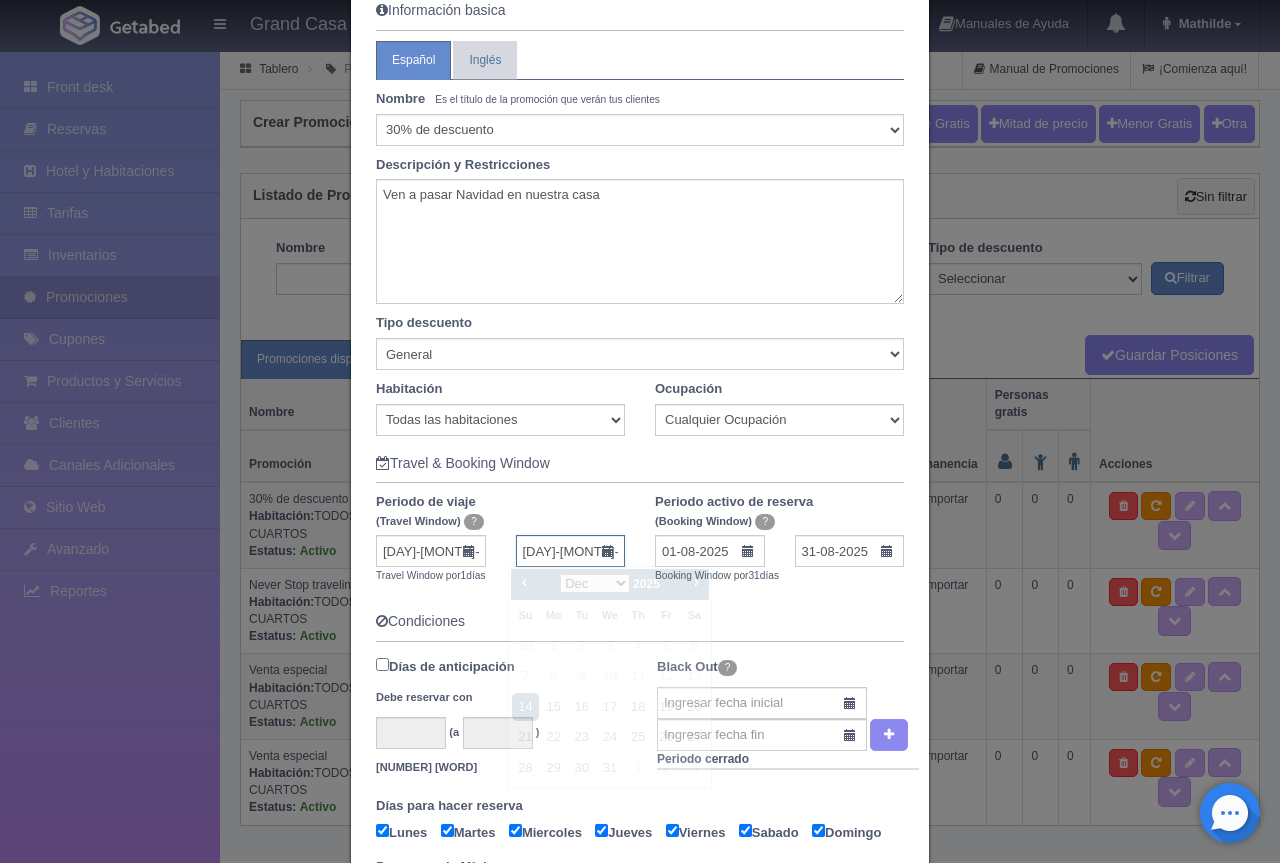 click on "[DAY]-[MONTH]-[YEAR]" at bounding box center (571, 551) 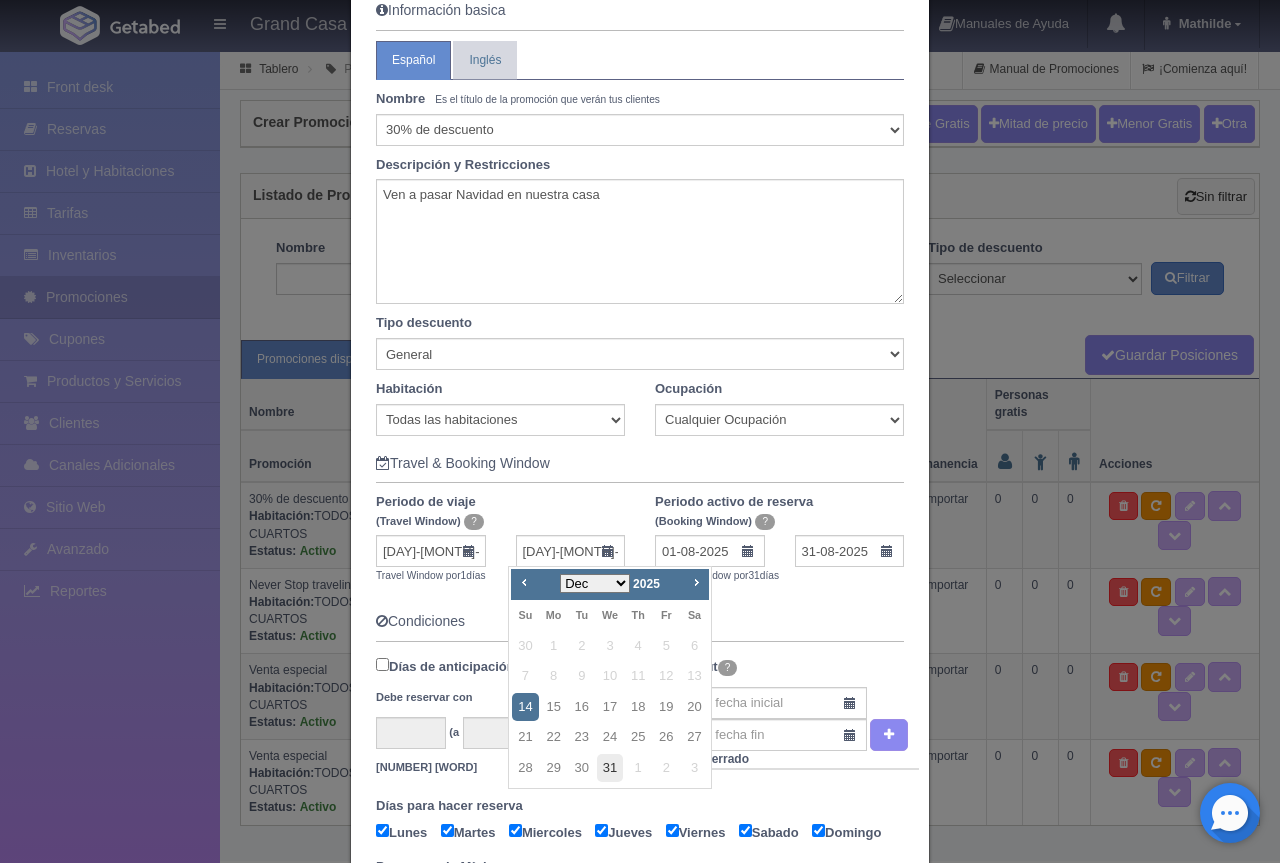 click on "31" at bounding box center [610, 768] 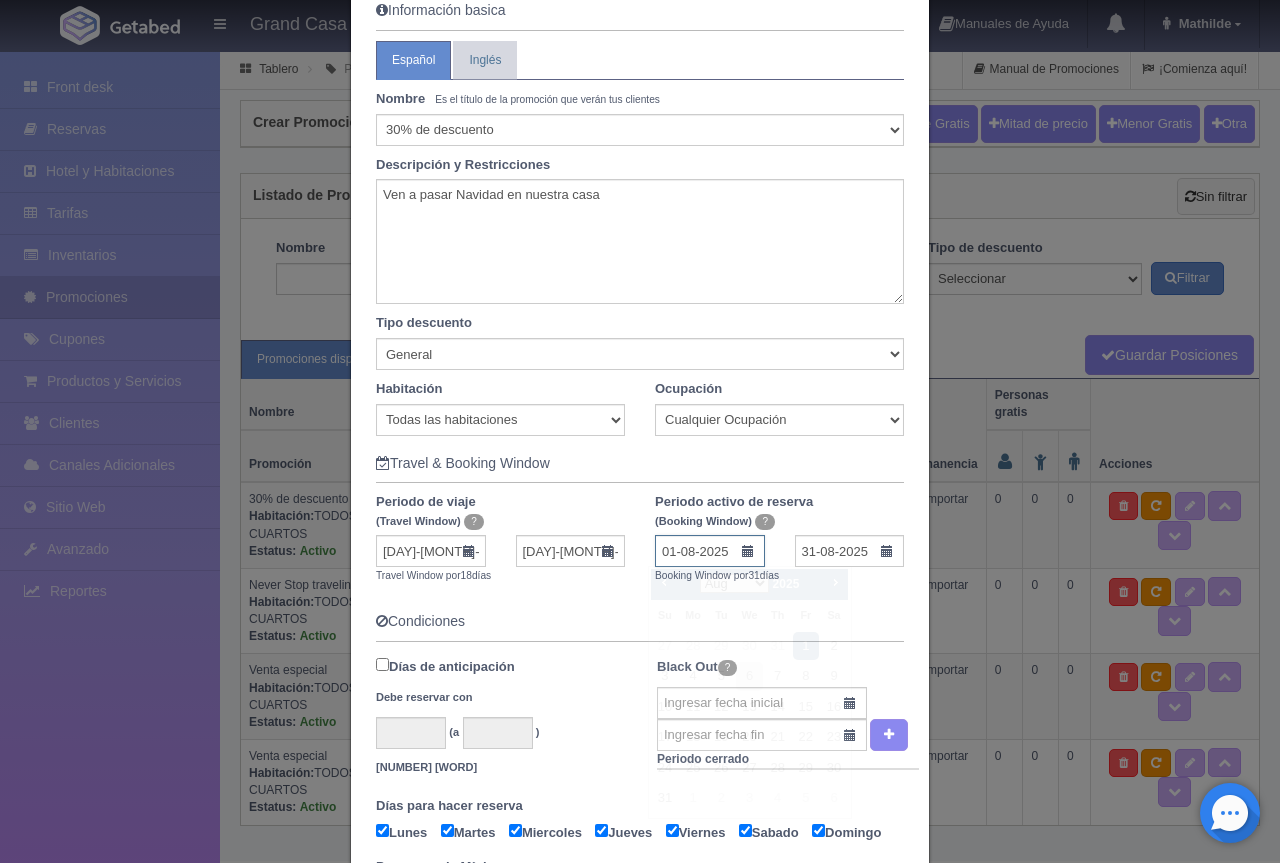 click on "01-08-2025" at bounding box center [710, 551] 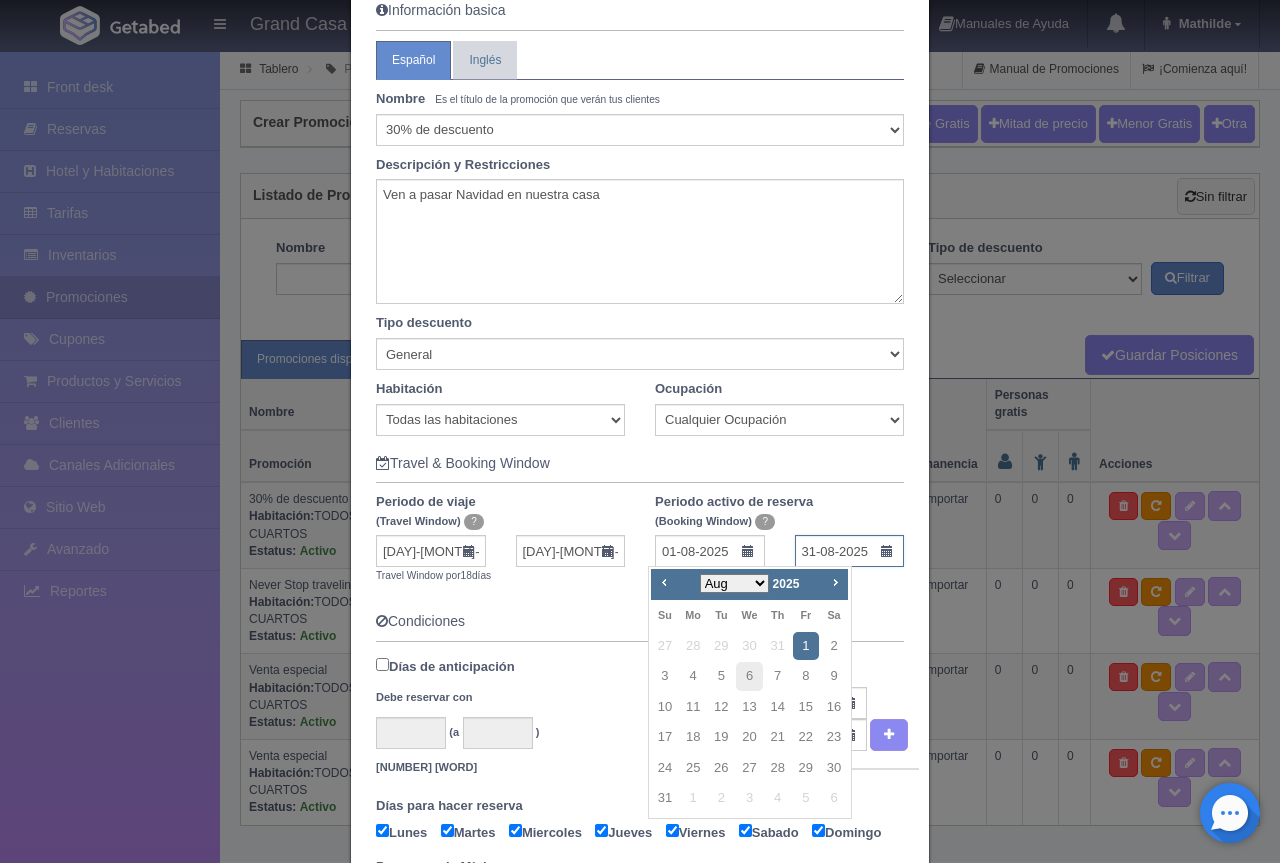 click on "31-08-2025" at bounding box center [850, 551] 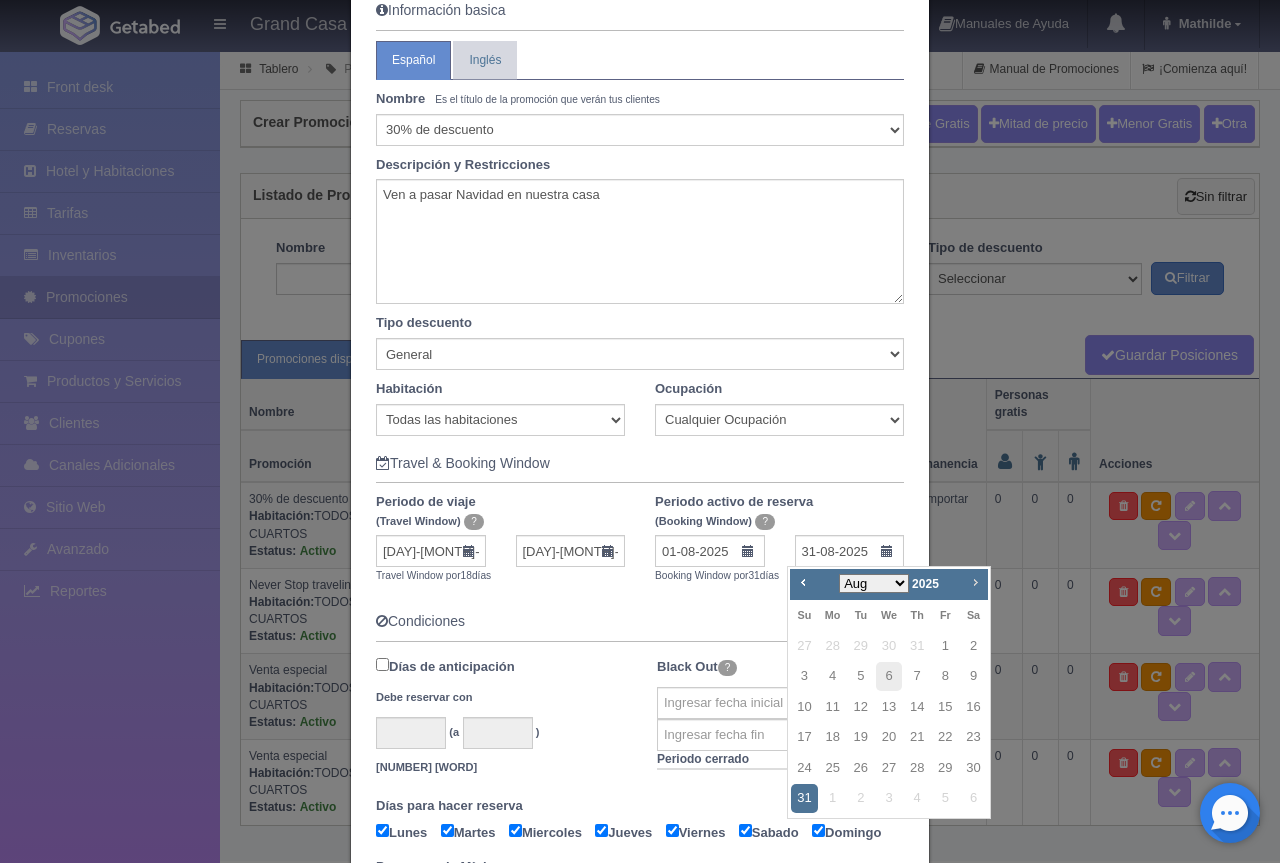 click on "Next" at bounding box center (975, 582) 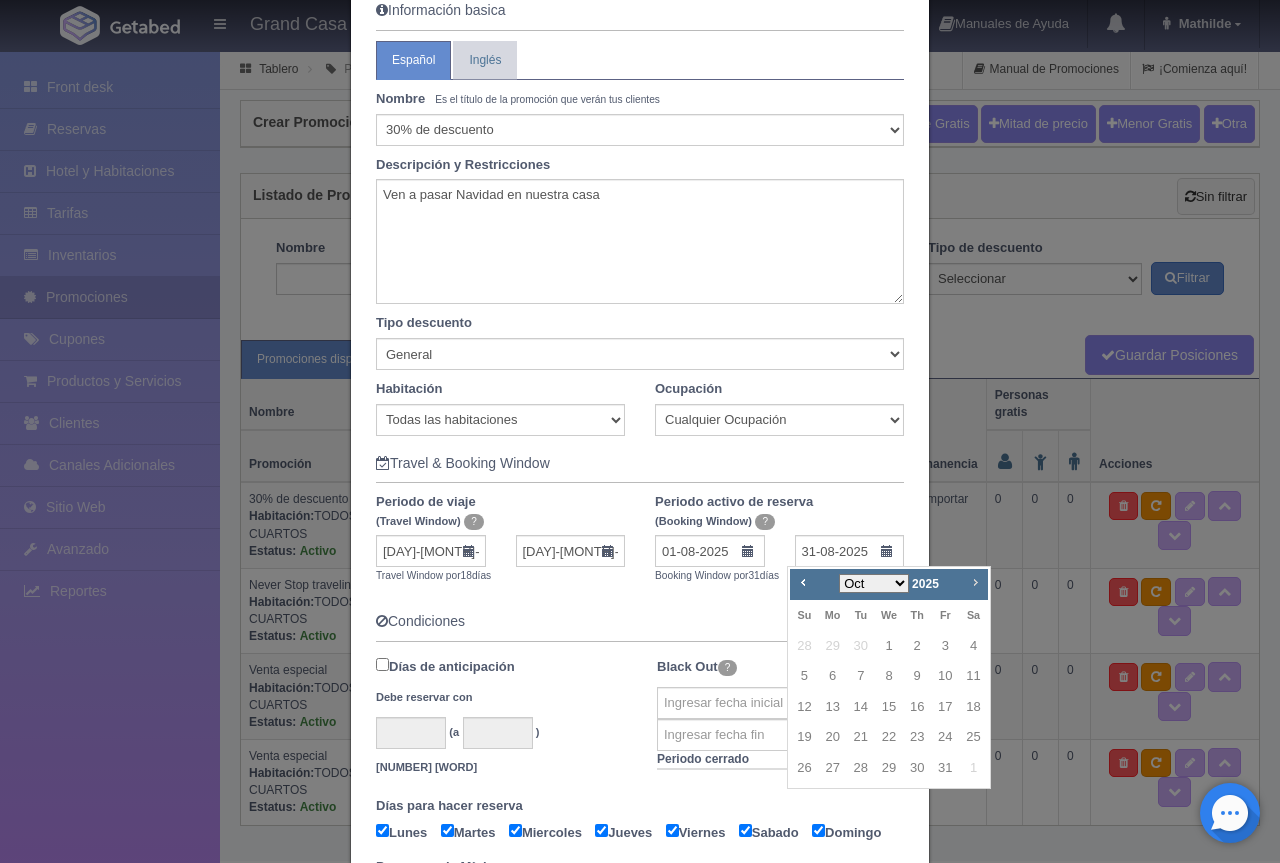 click on "Next" at bounding box center (975, 582) 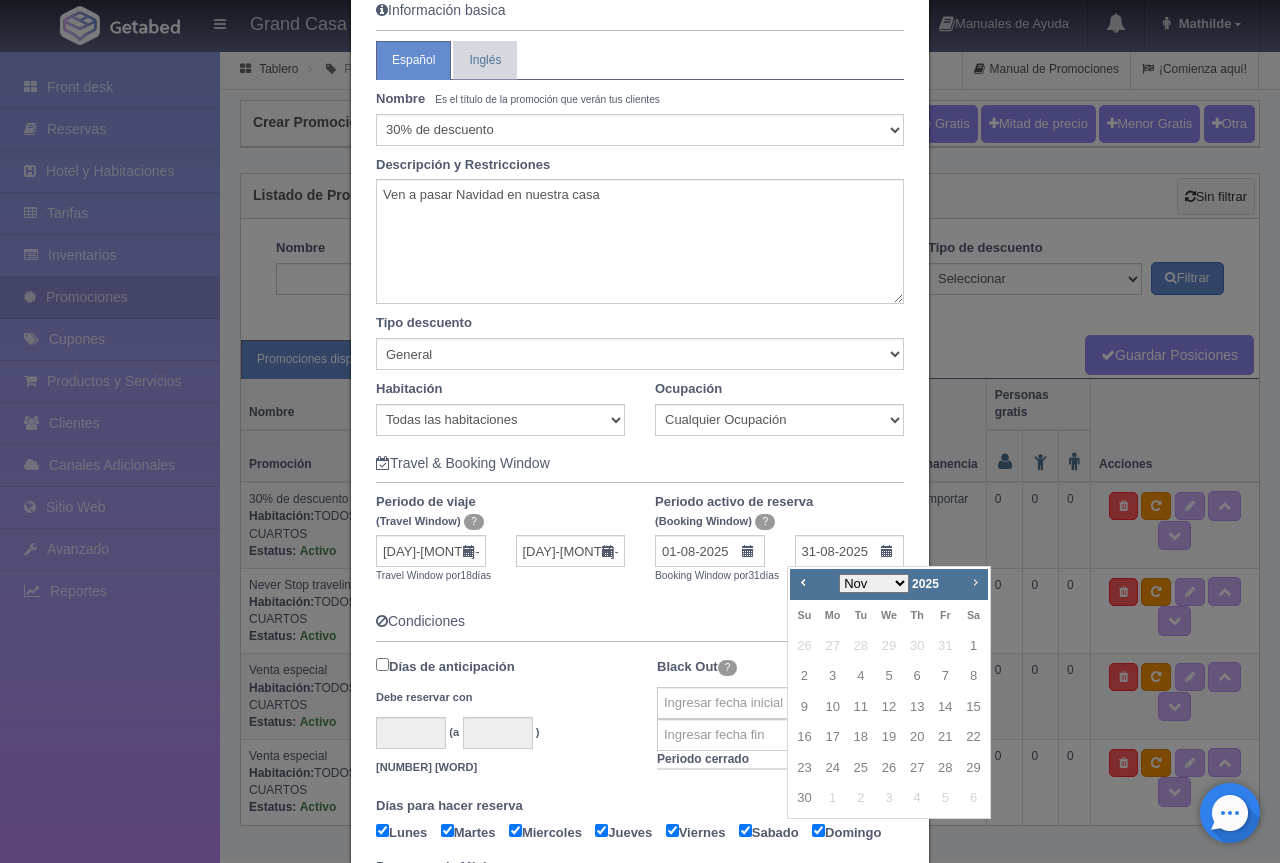 click on "Next" at bounding box center (975, 582) 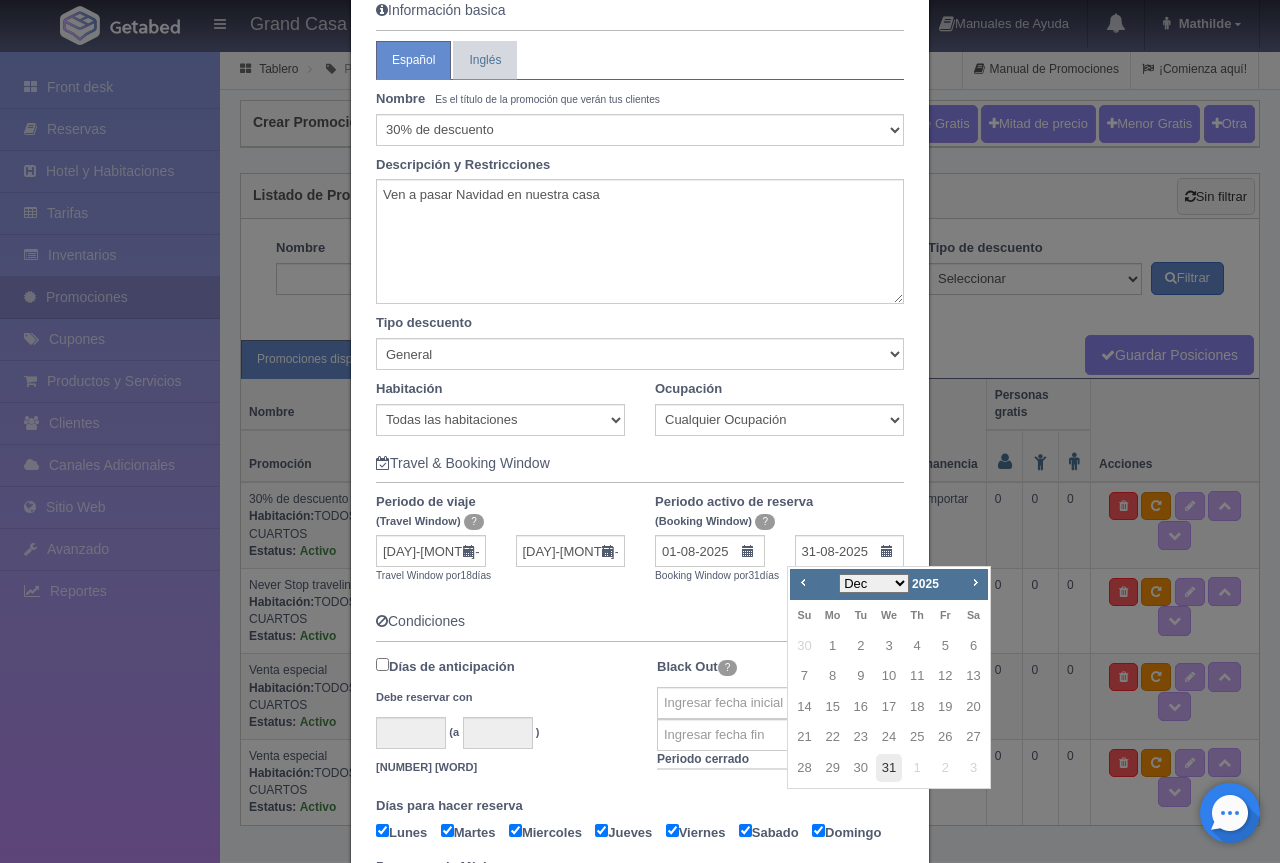 click on "31" at bounding box center (889, 768) 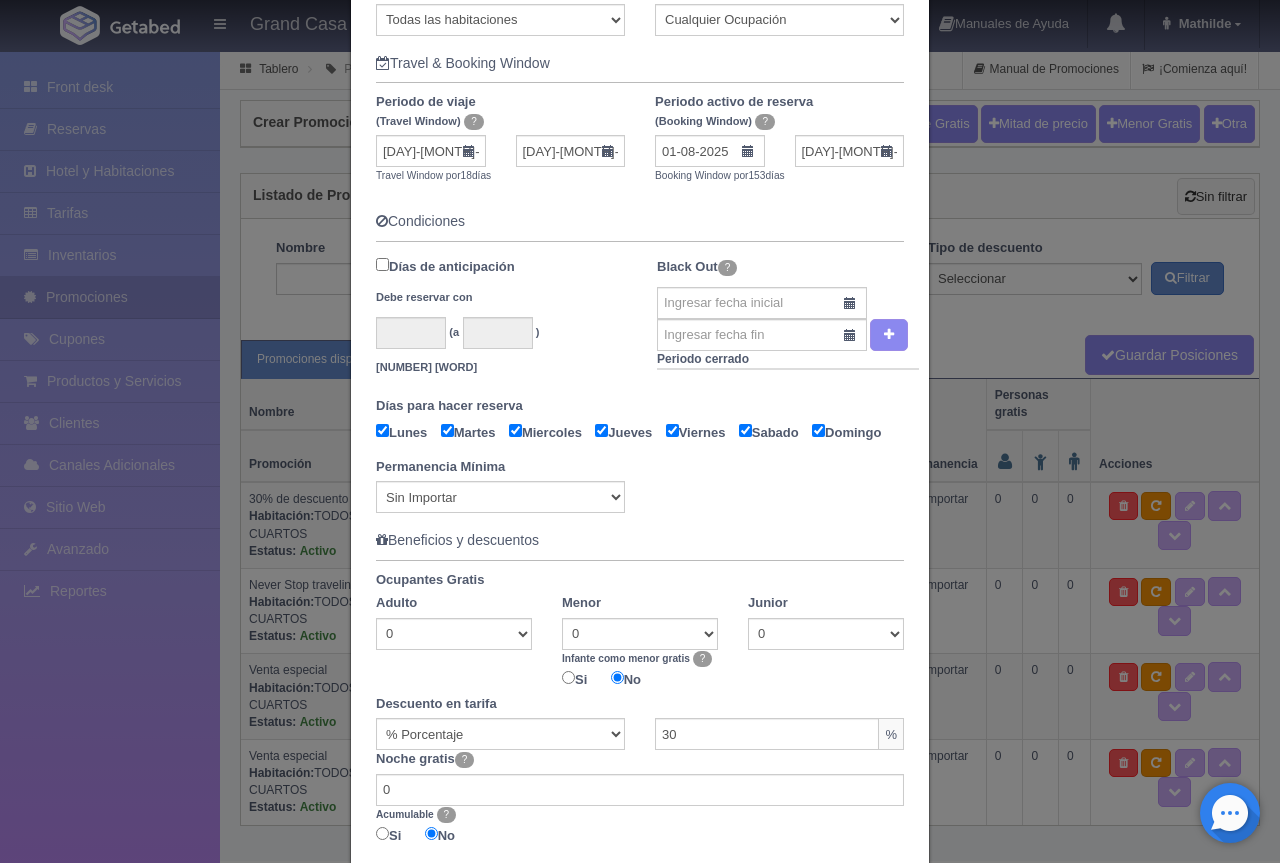 scroll, scrollTop: 756, scrollLeft: 0, axis: vertical 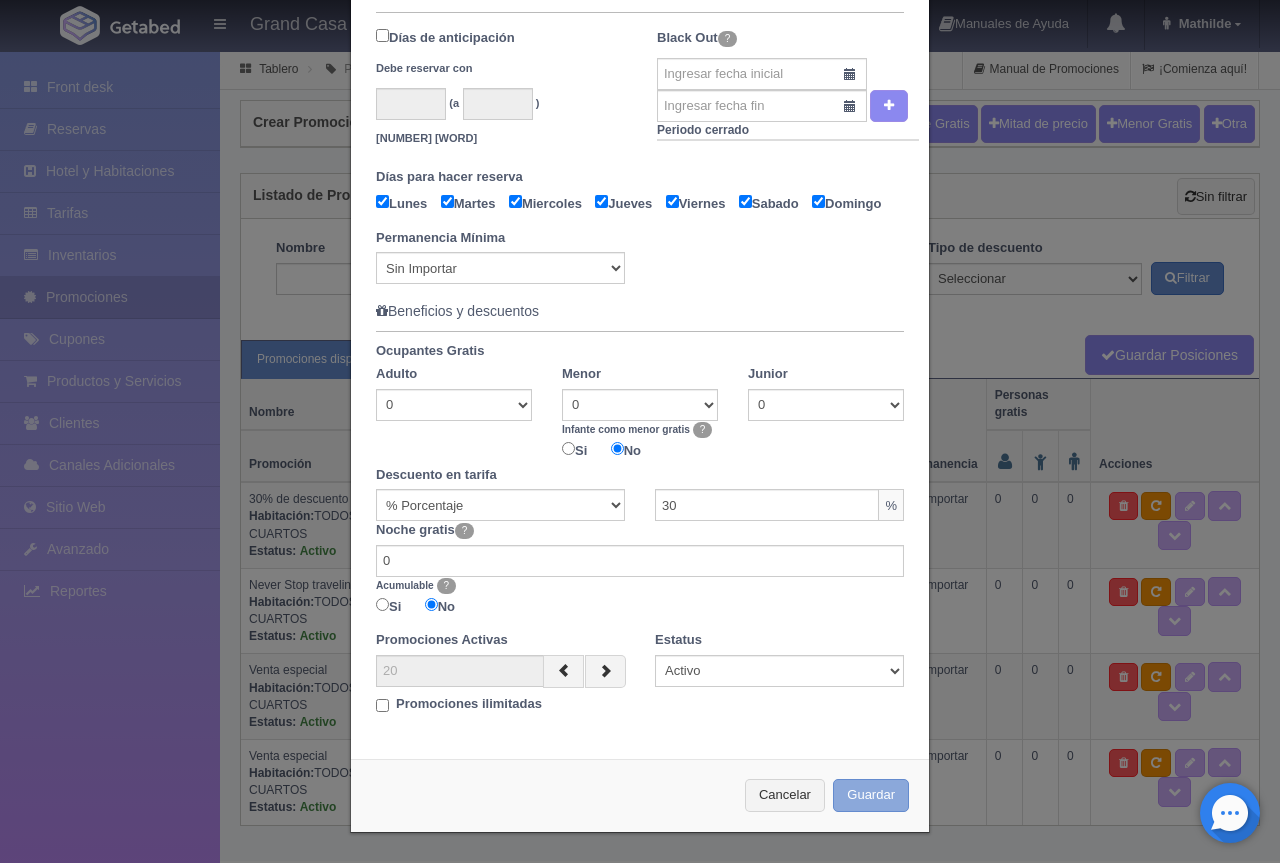 click on "Guardar" at bounding box center [871, 795] 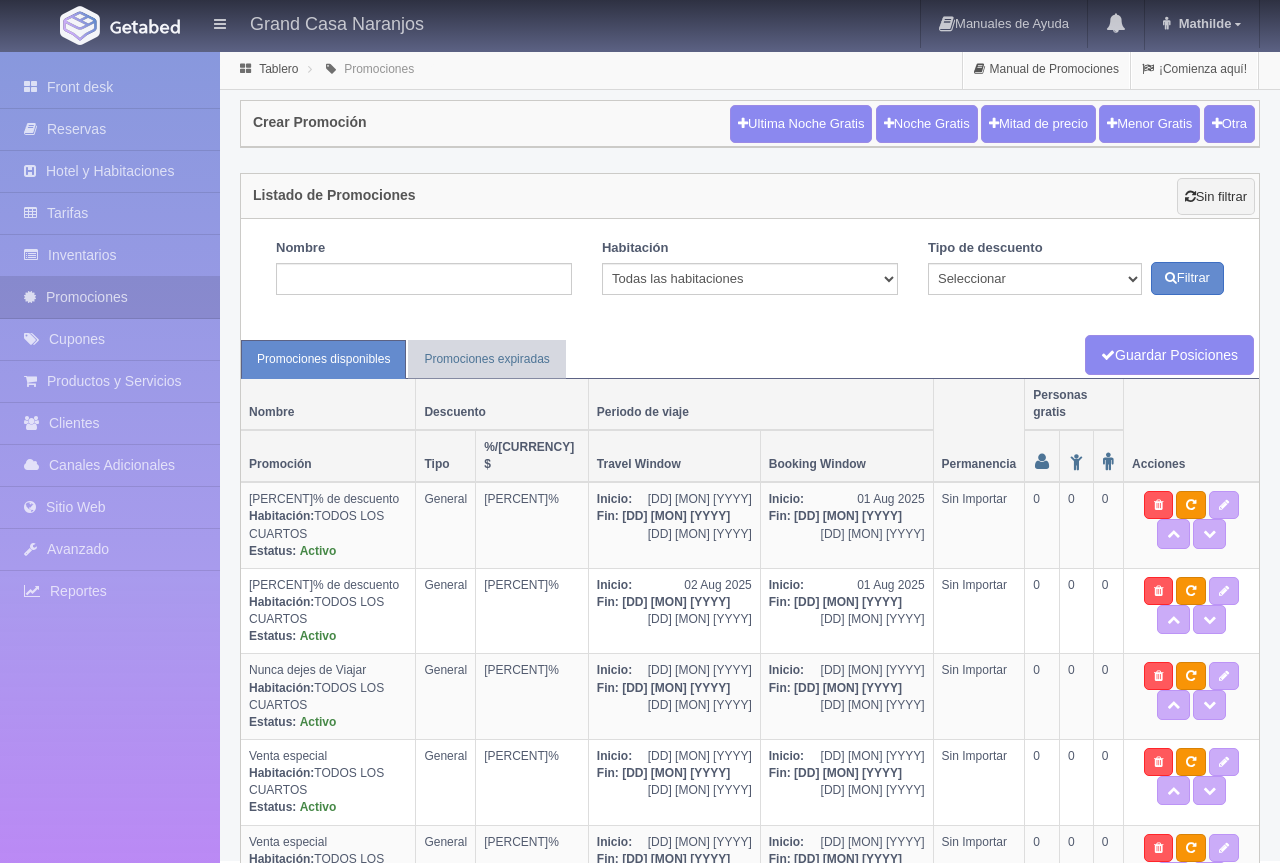 scroll, scrollTop: 0, scrollLeft: 0, axis: both 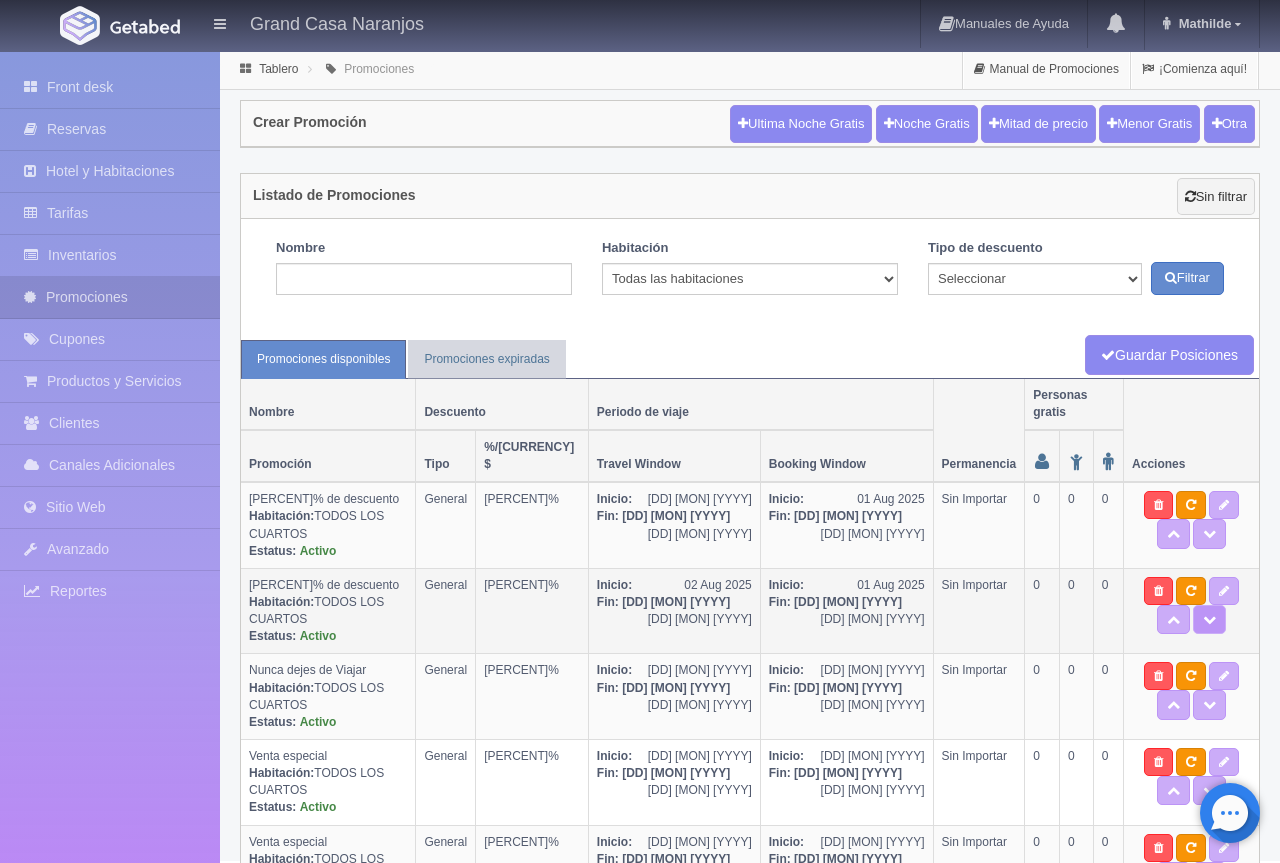 click at bounding box center [1209, 619] 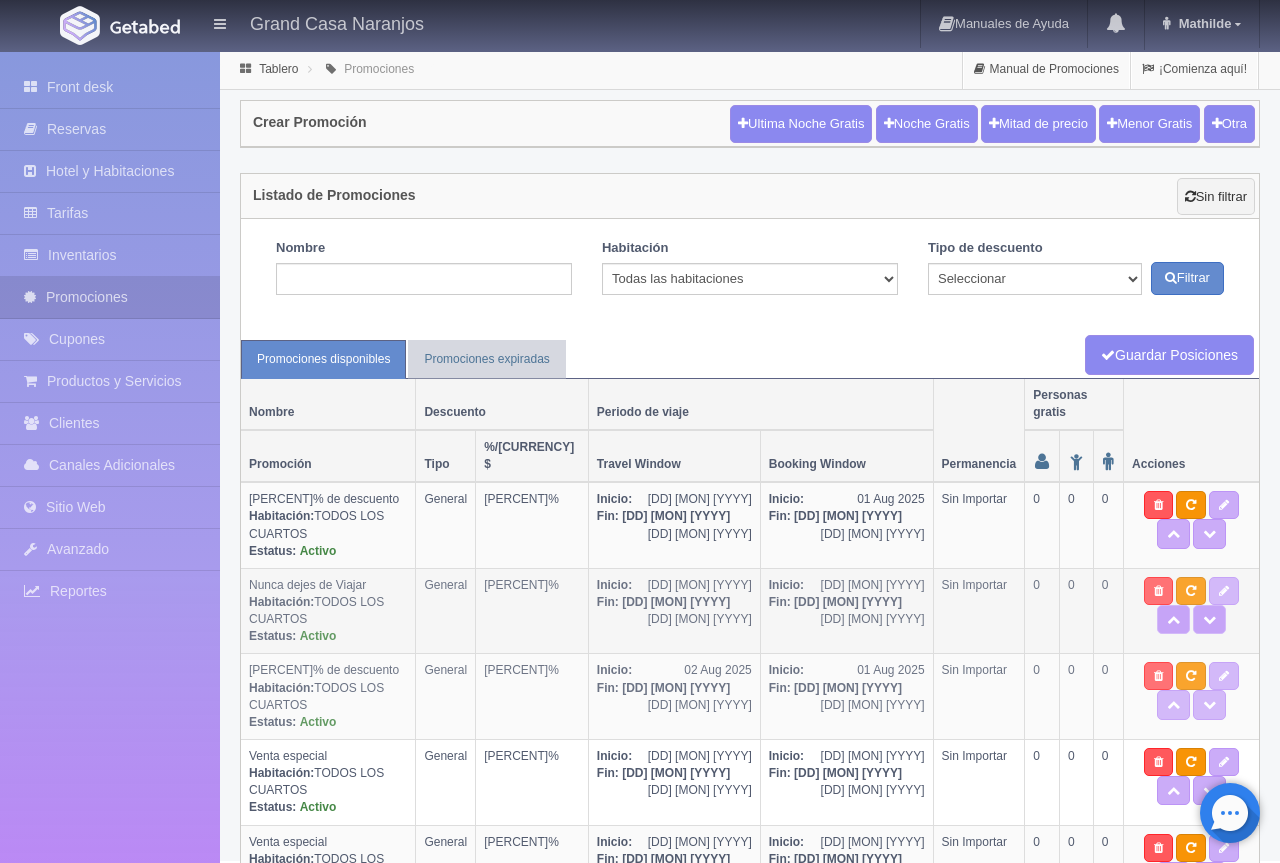 drag, startPoint x: 1233, startPoint y: 547, endPoint x: 1209, endPoint y: 549, distance: 24.083189 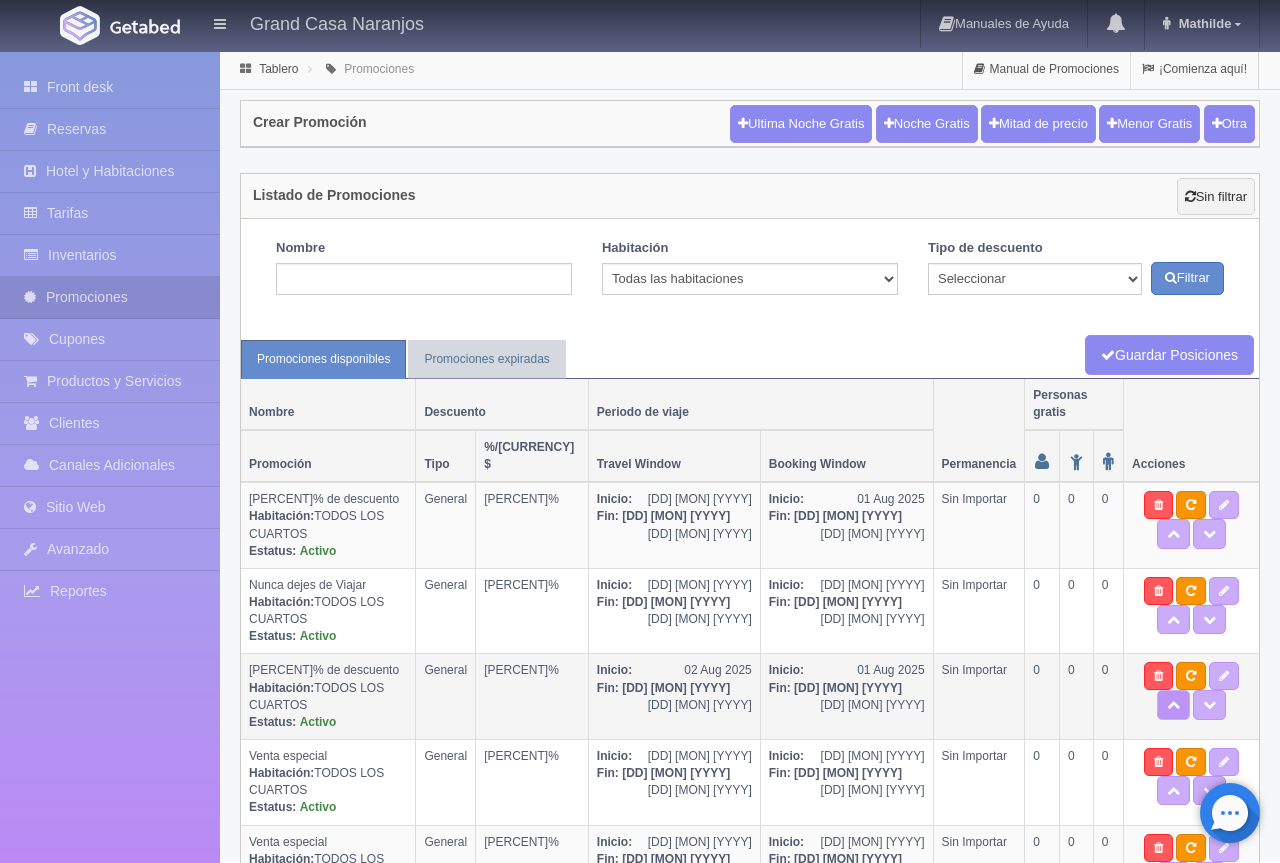 click at bounding box center [1173, 704] 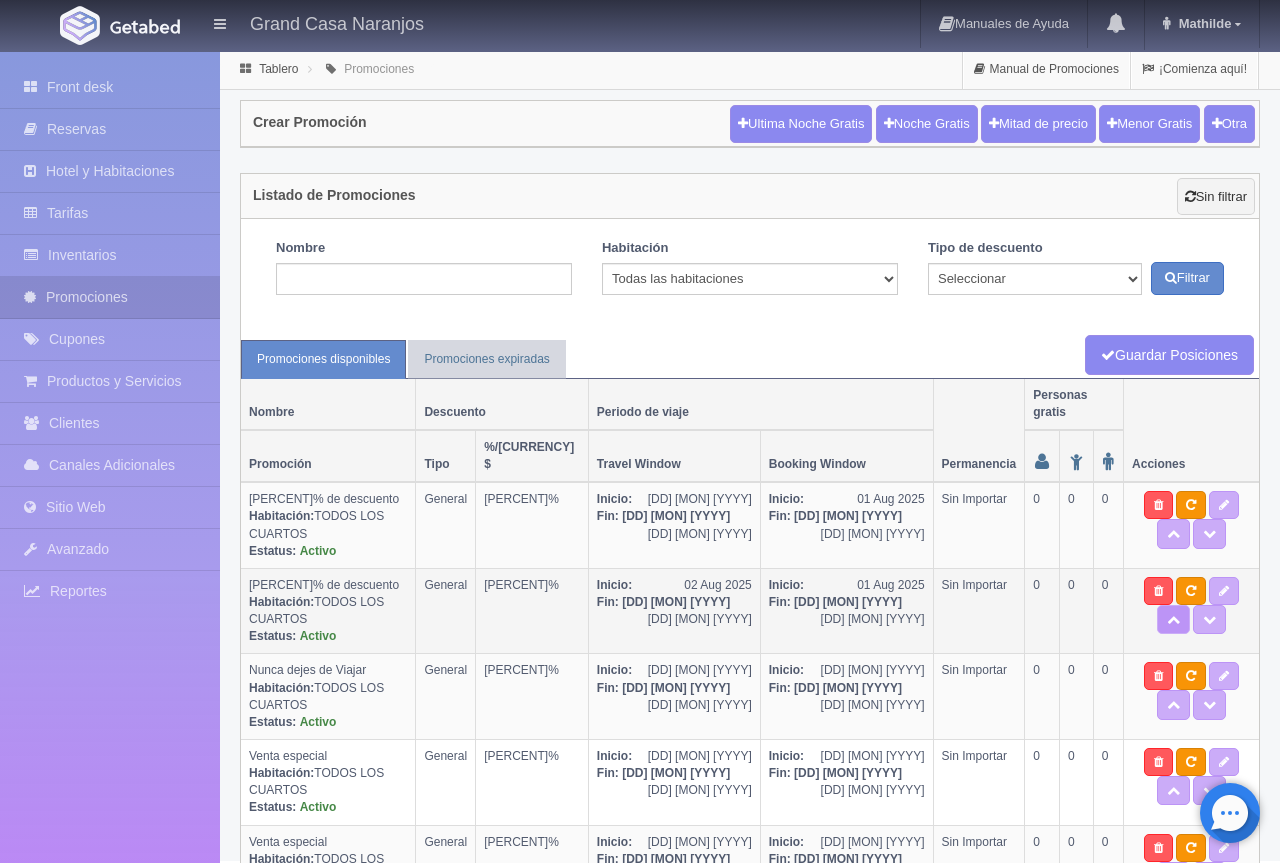 click at bounding box center (1173, 620) 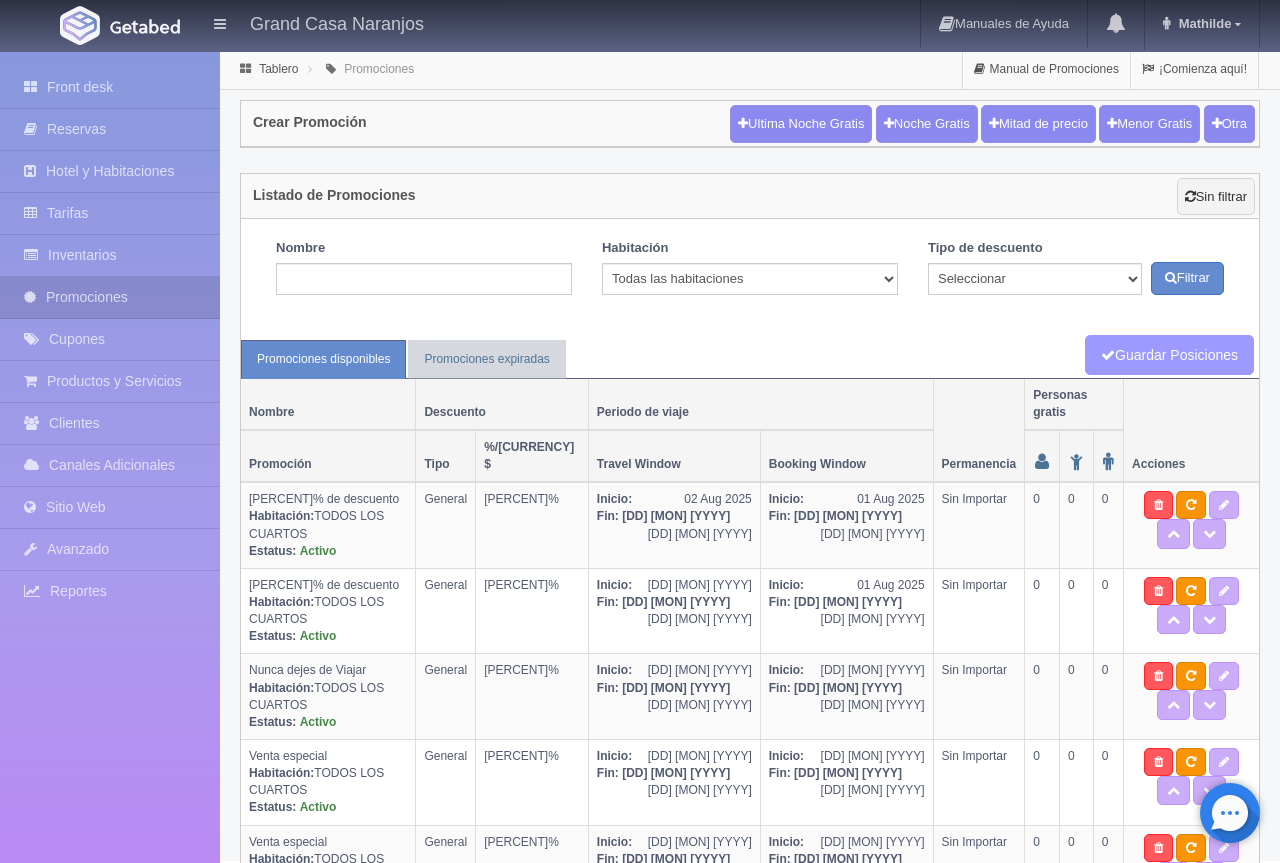 click on "Guardar Posiciones" at bounding box center [1169, 355] 